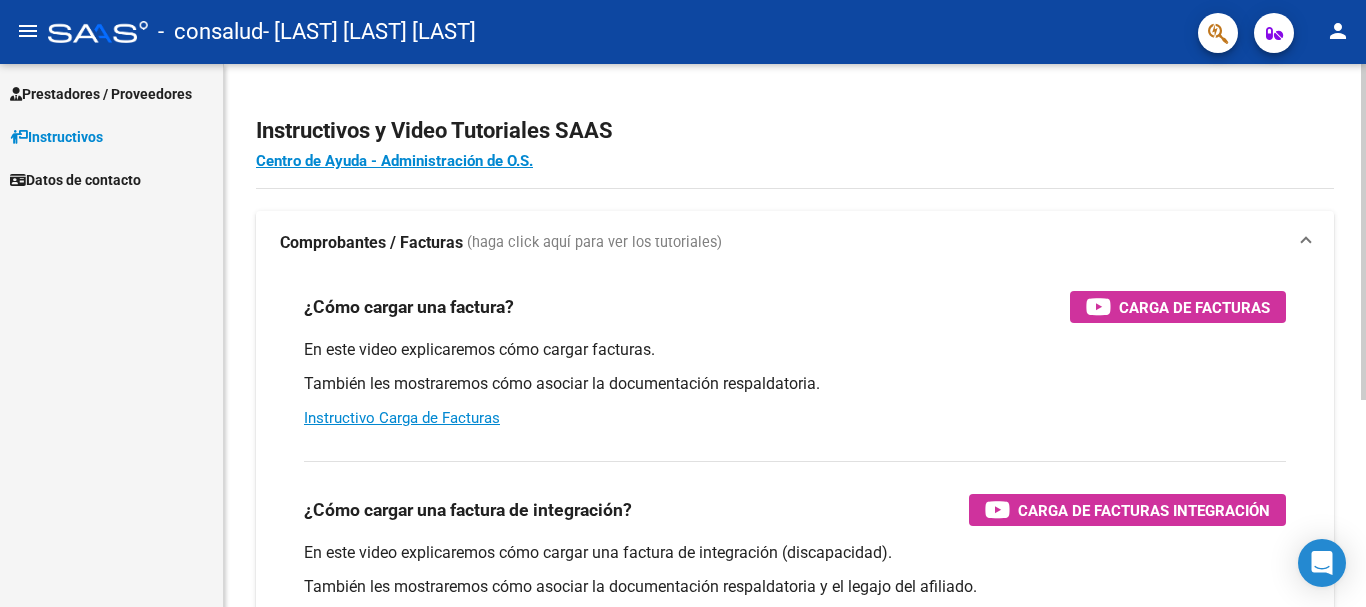 scroll, scrollTop: 0, scrollLeft: 0, axis: both 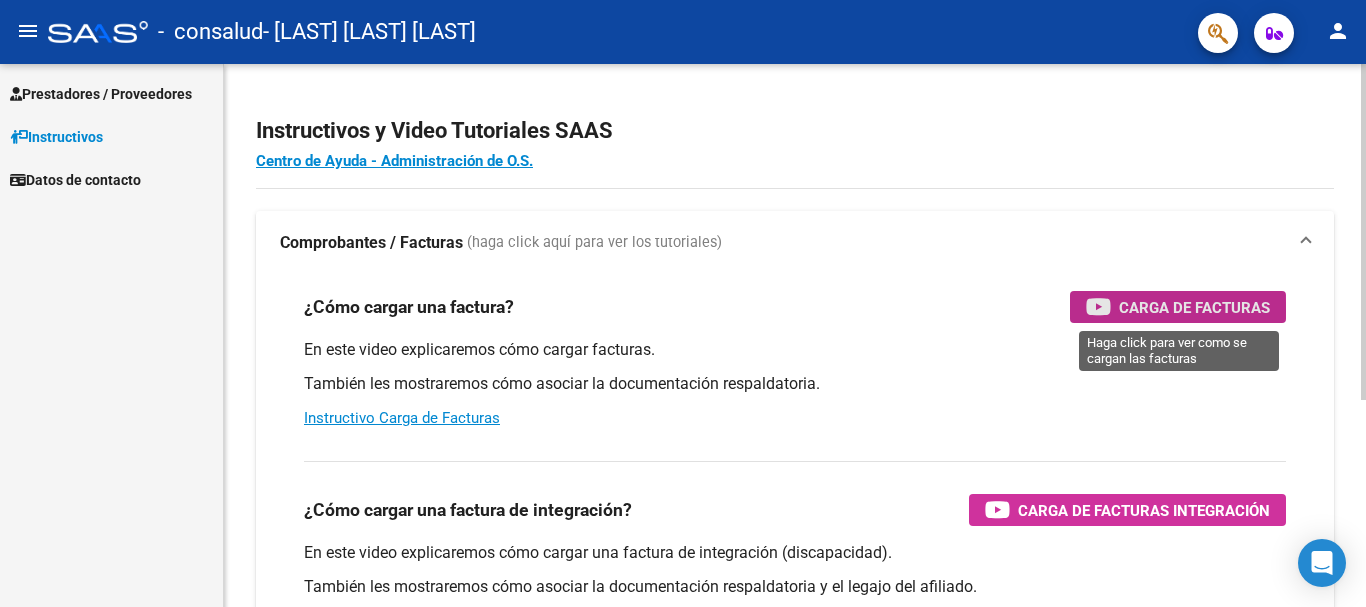 click at bounding box center [1098, 306] 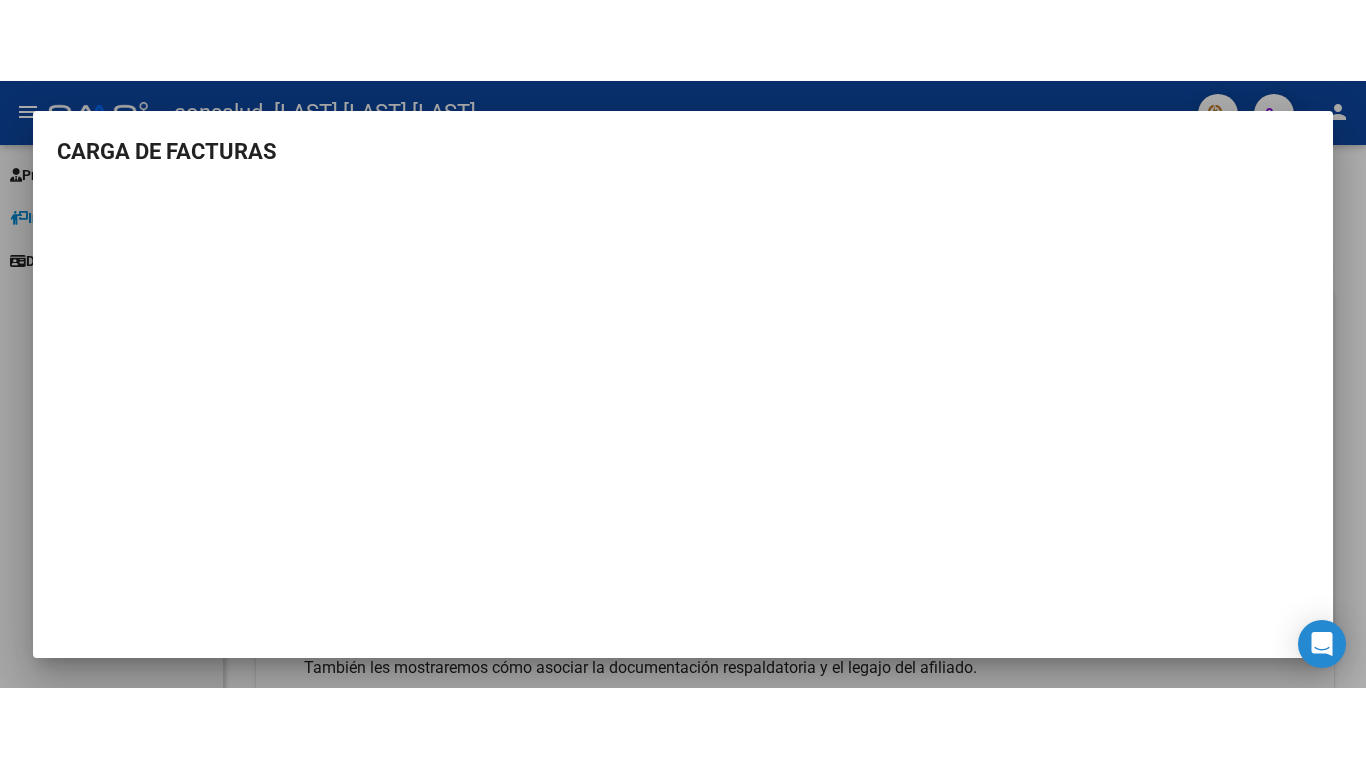 scroll, scrollTop: 2, scrollLeft: 0, axis: vertical 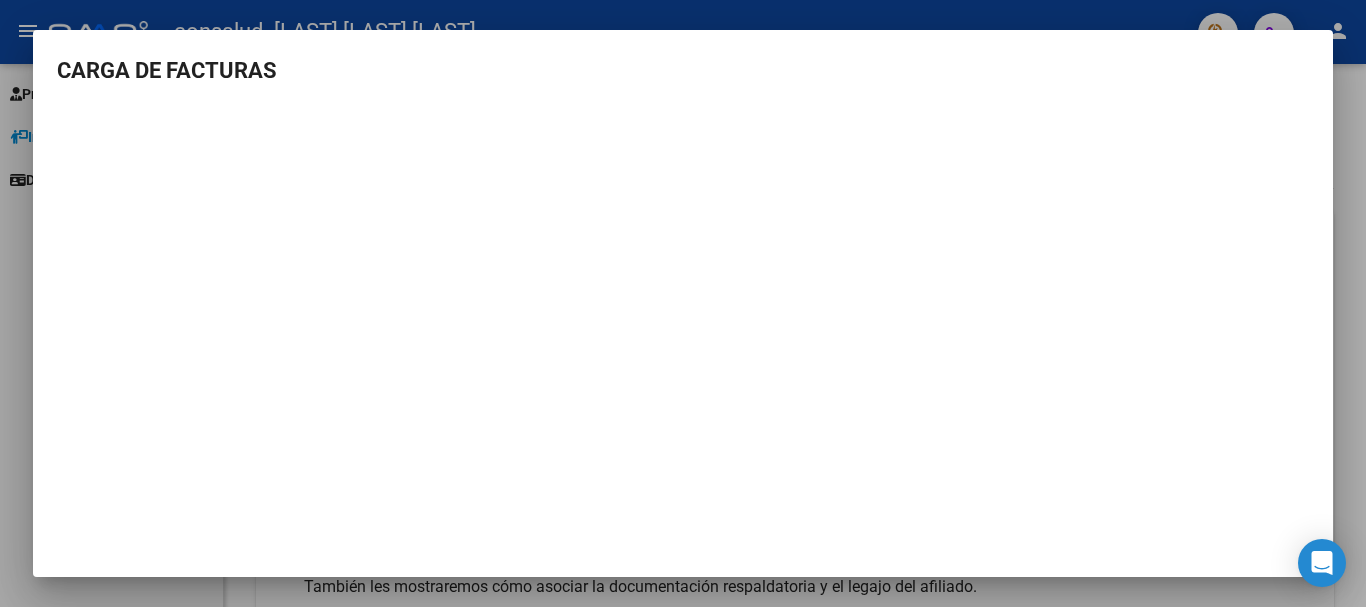 click at bounding box center (683, 303) 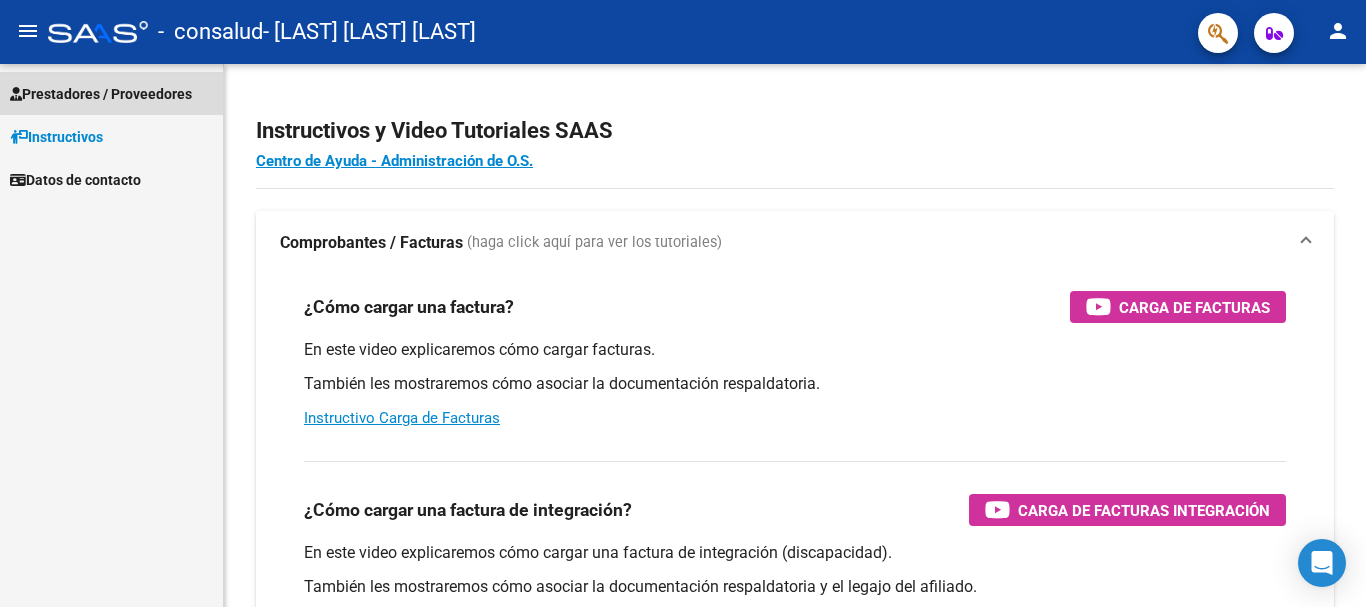 click on "Prestadores / Proveedores" at bounding box center (101, 94) 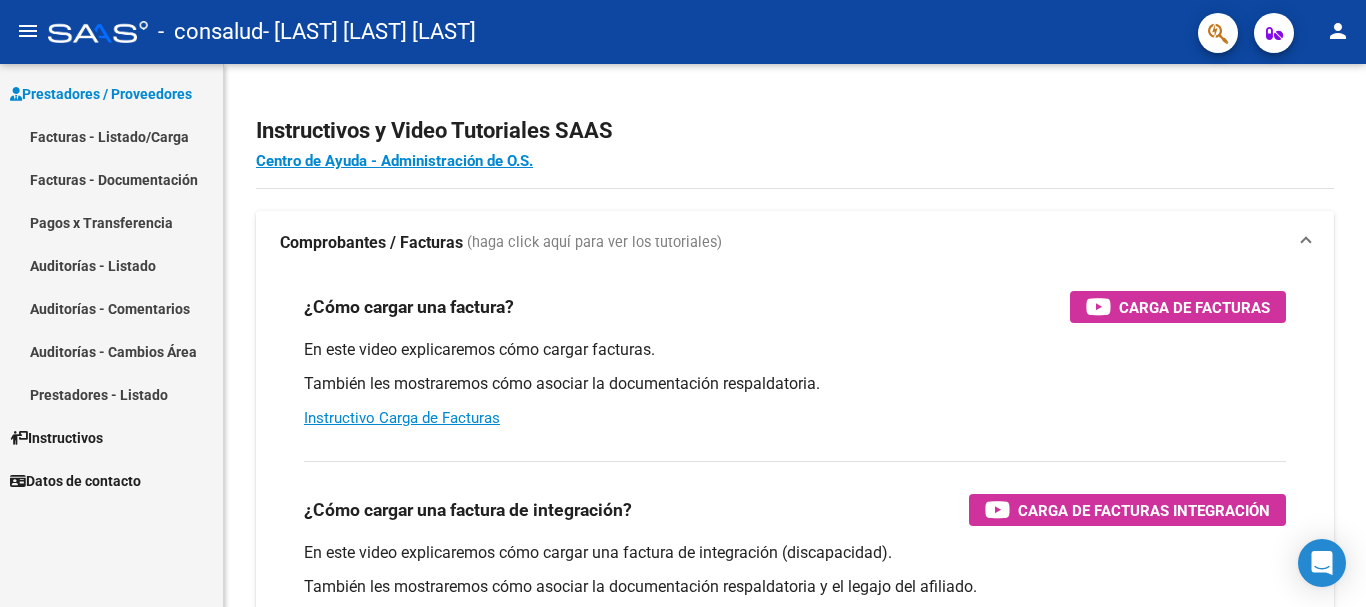 click on "Facturas - Documentación" at bounding box center [111, 179] 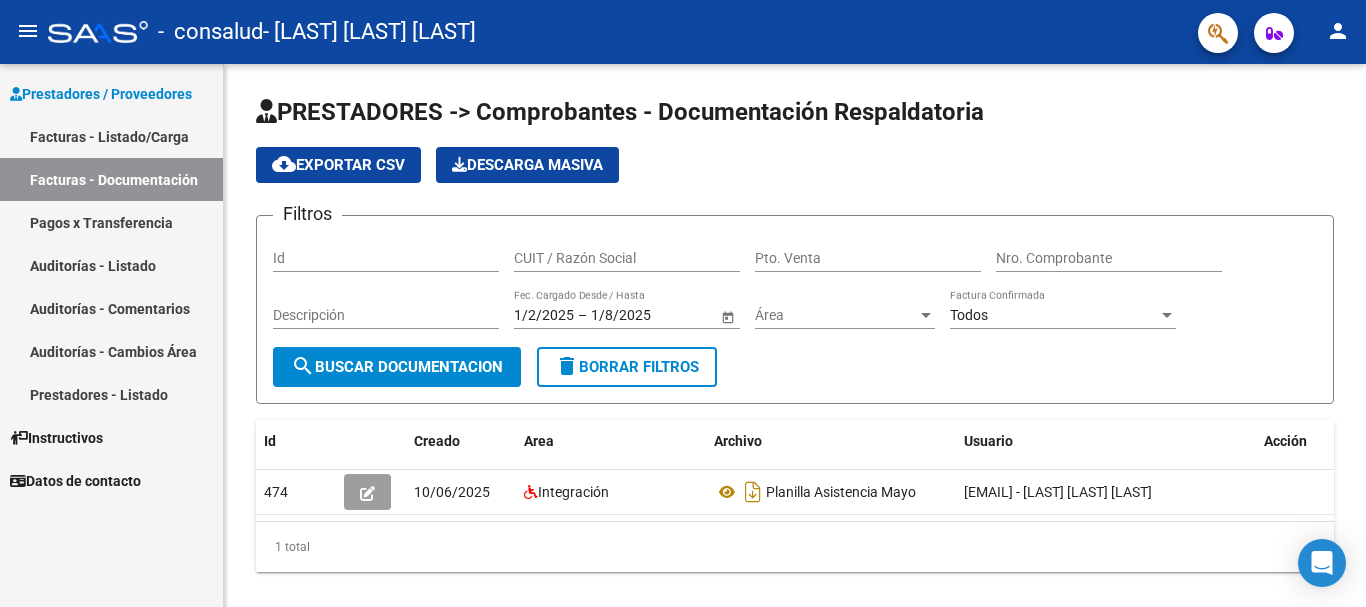click on "Facturas - Listado/Carga" at bounding box center (111, 136) 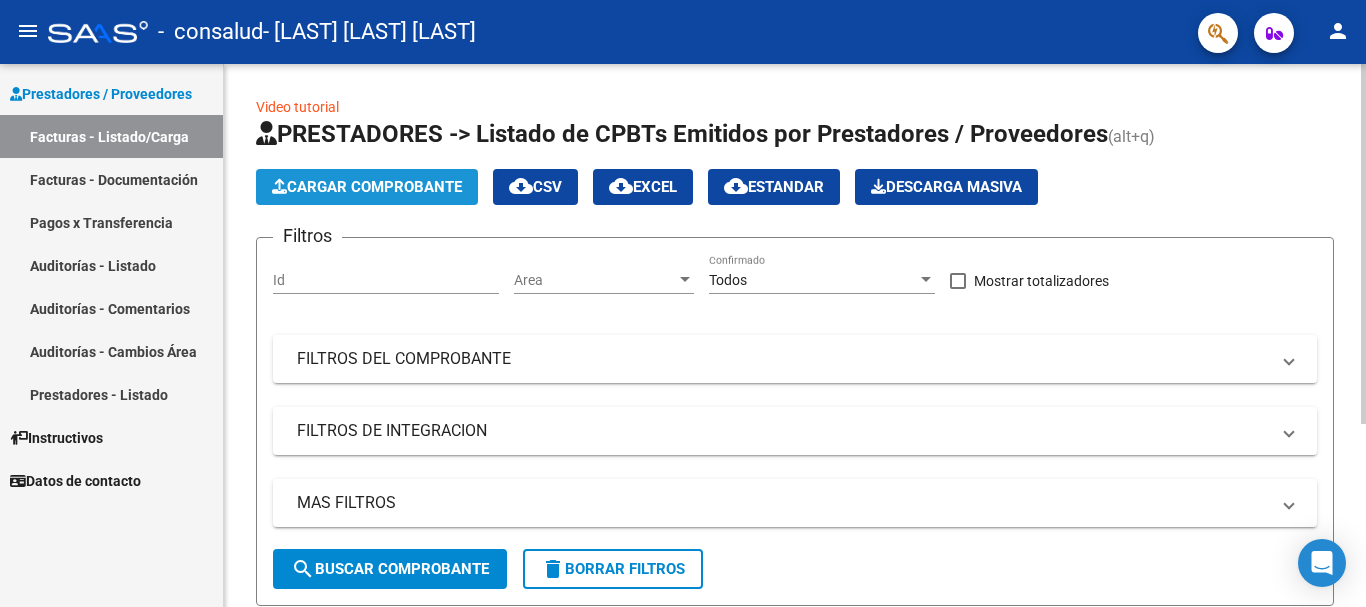 click on "Cargar Comprobante" 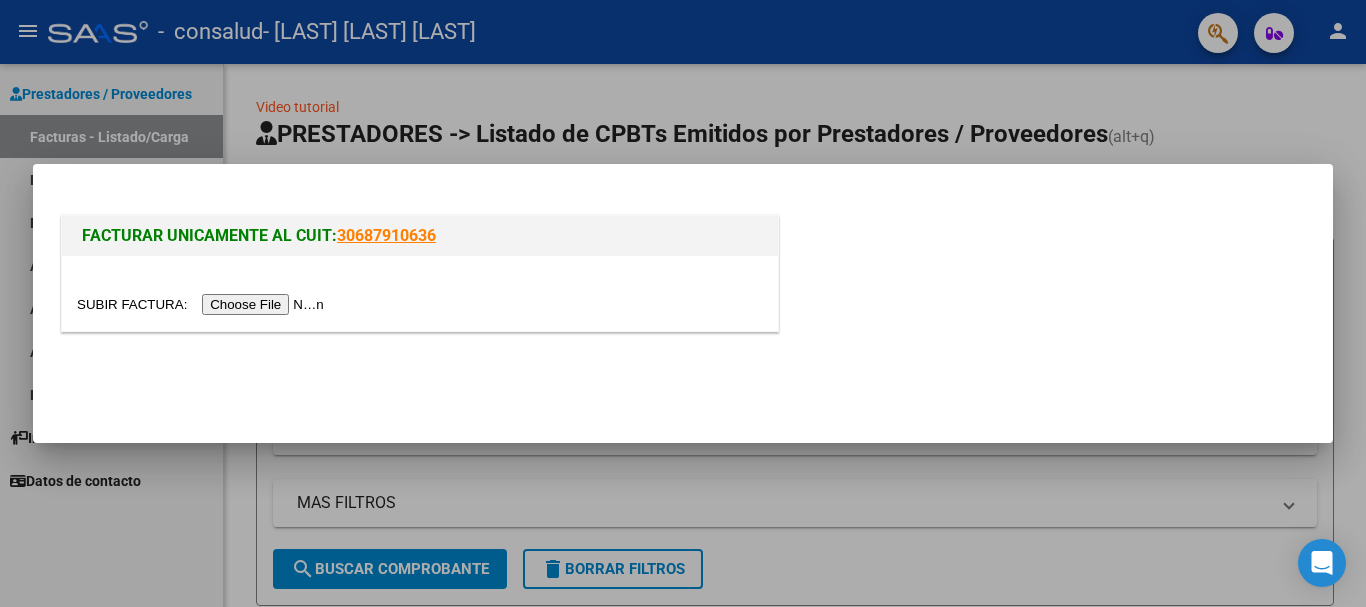 click at bounding box center (683, 303) 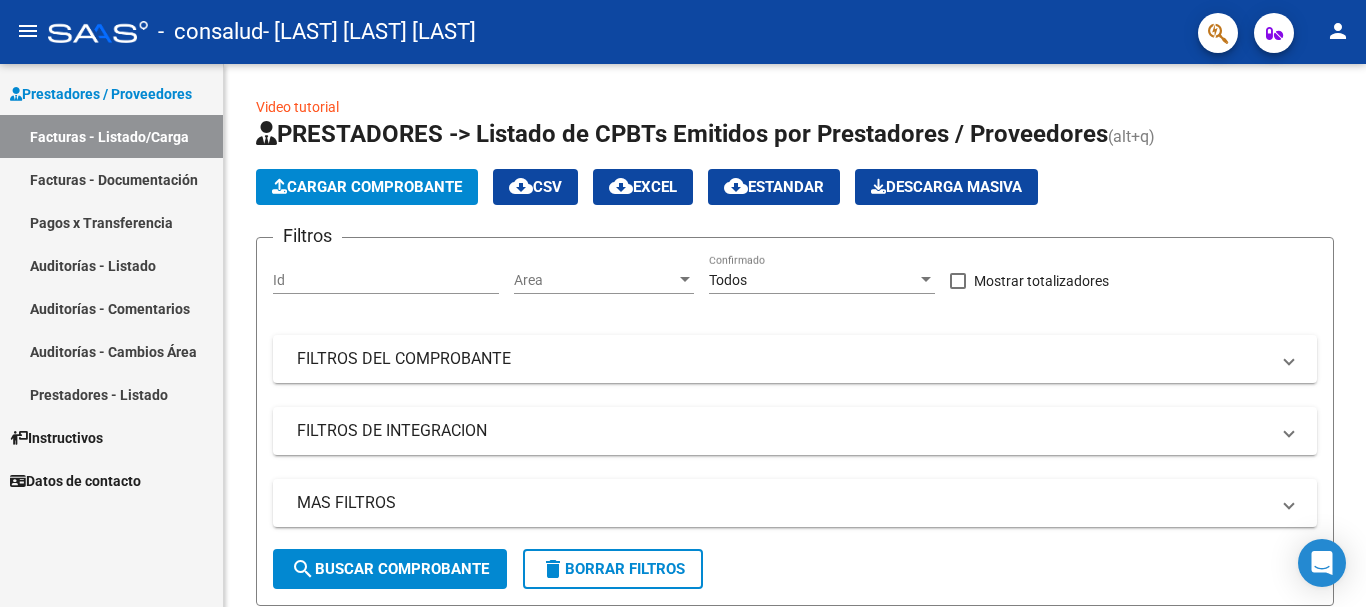 click on "Prestadores / Proveedores" at bounding box center [101, 94] 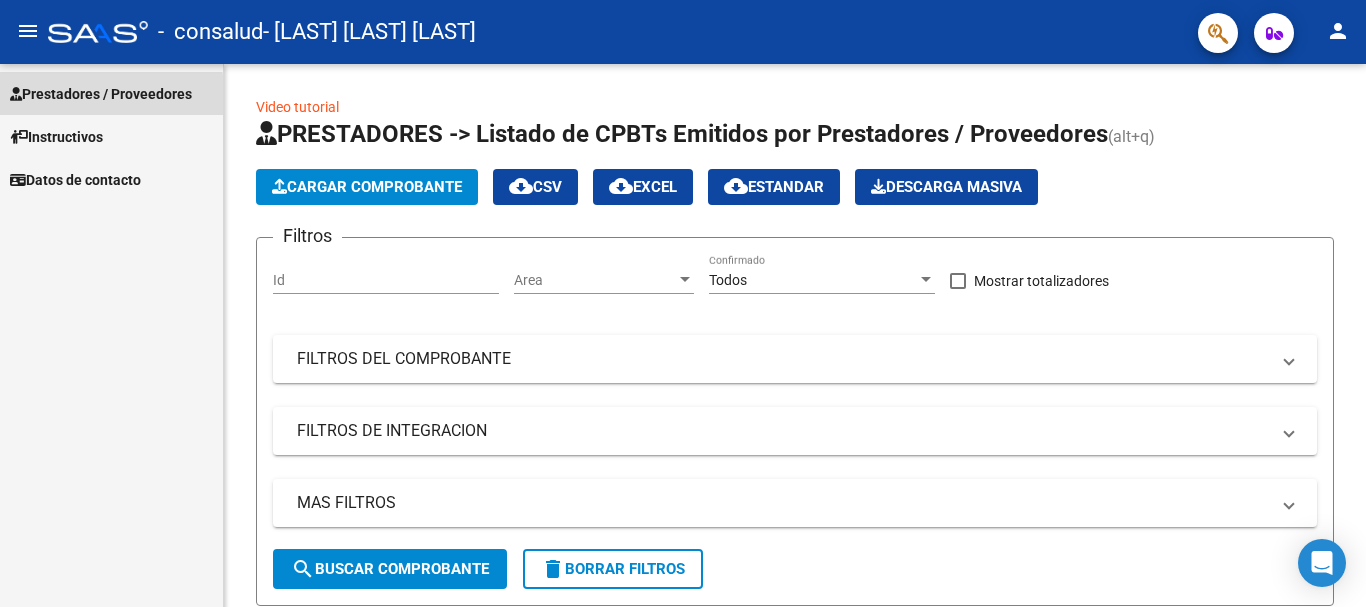 click on "Prestadores / Proveedores" at bounding box center [101, 94] 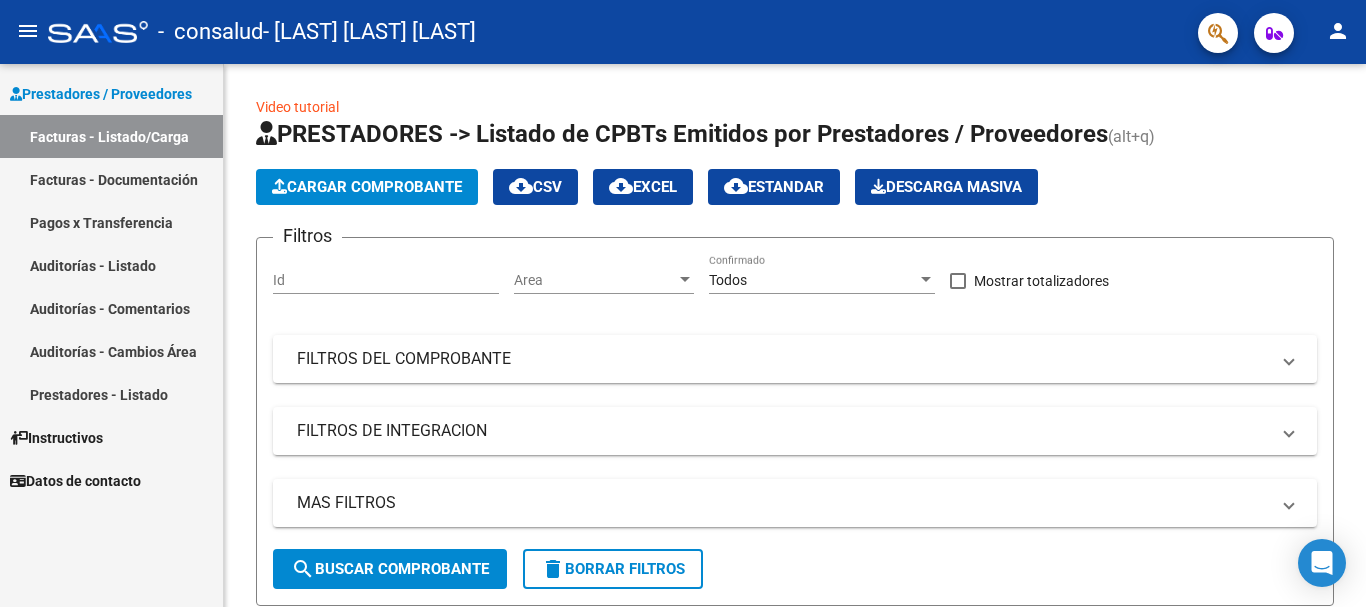 click on "Instructivos" at bounding box center [56, 438] 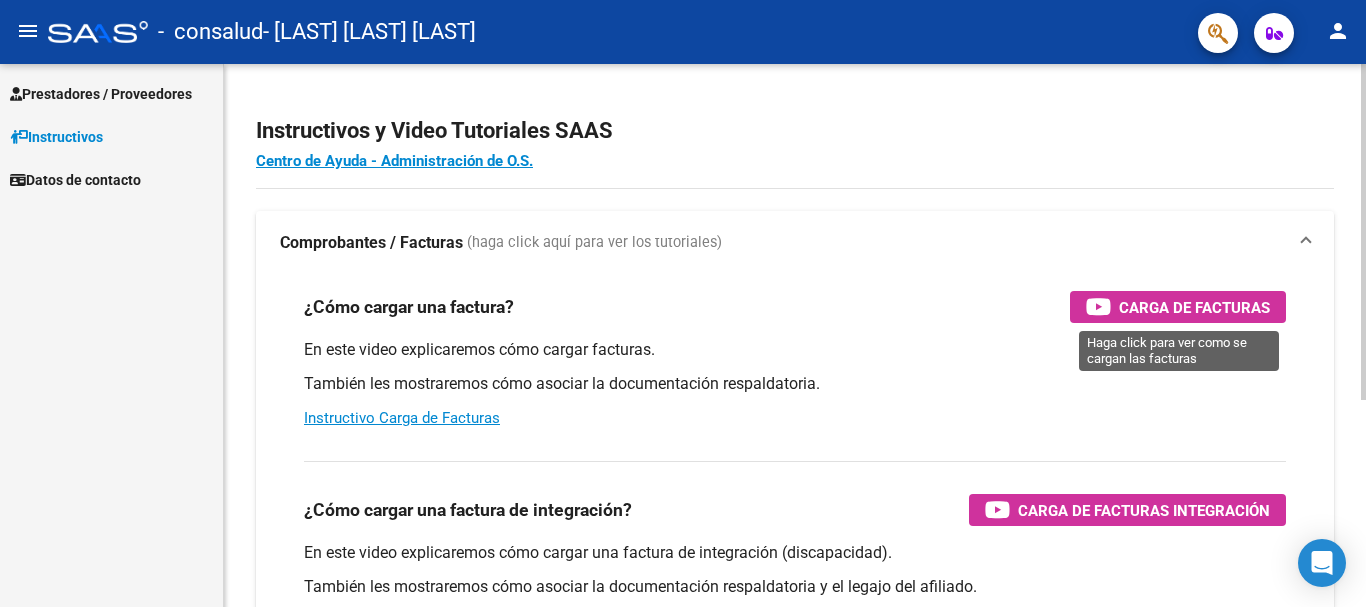 click on "Carga de Facturas" at bounding box center [1194, 307] 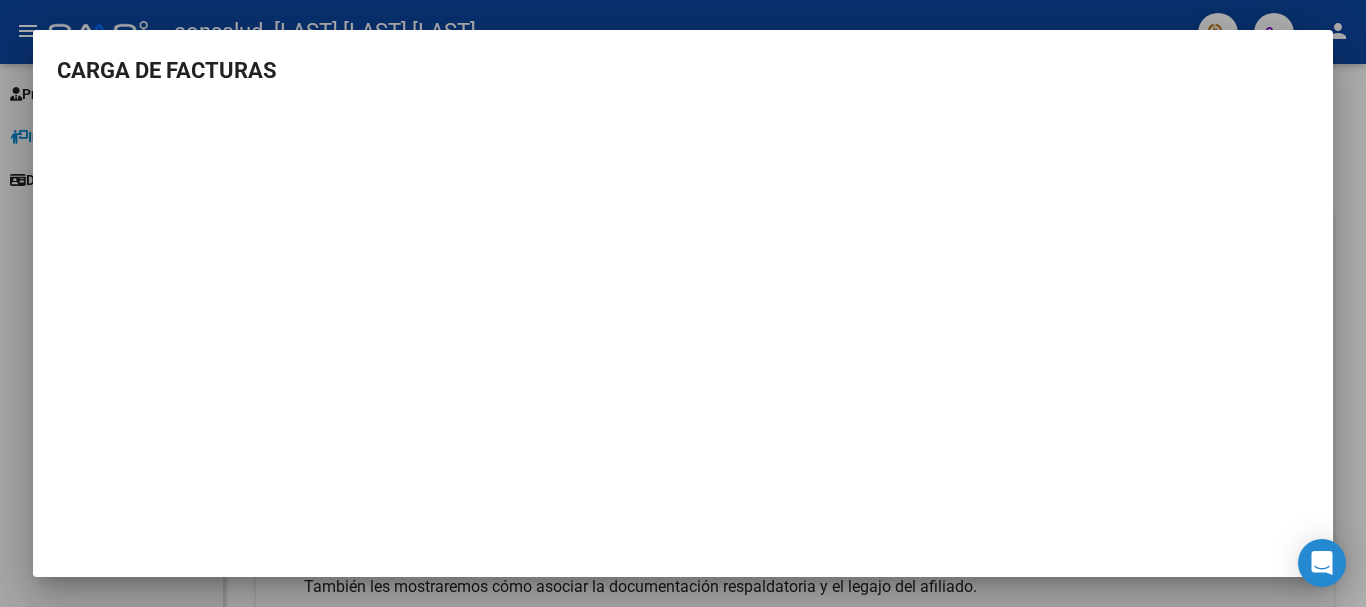 click at bounding box center [683, 303] 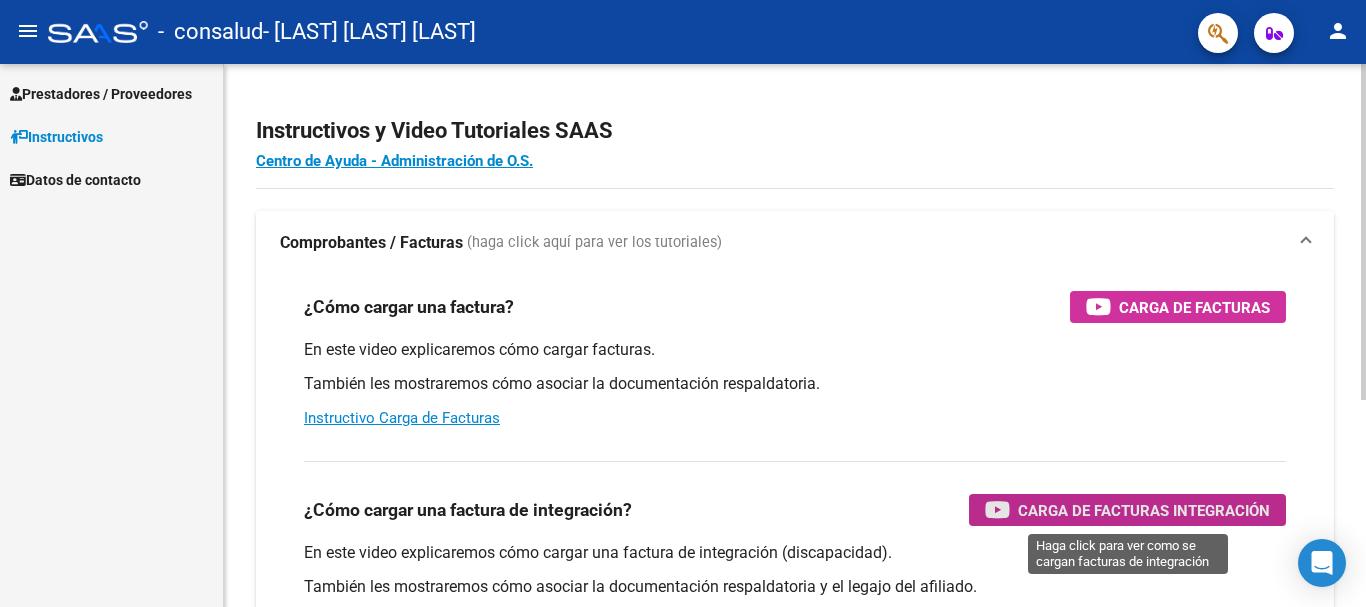 click on "Carga de Facturas Integración" at bounding box center (1144, 510) 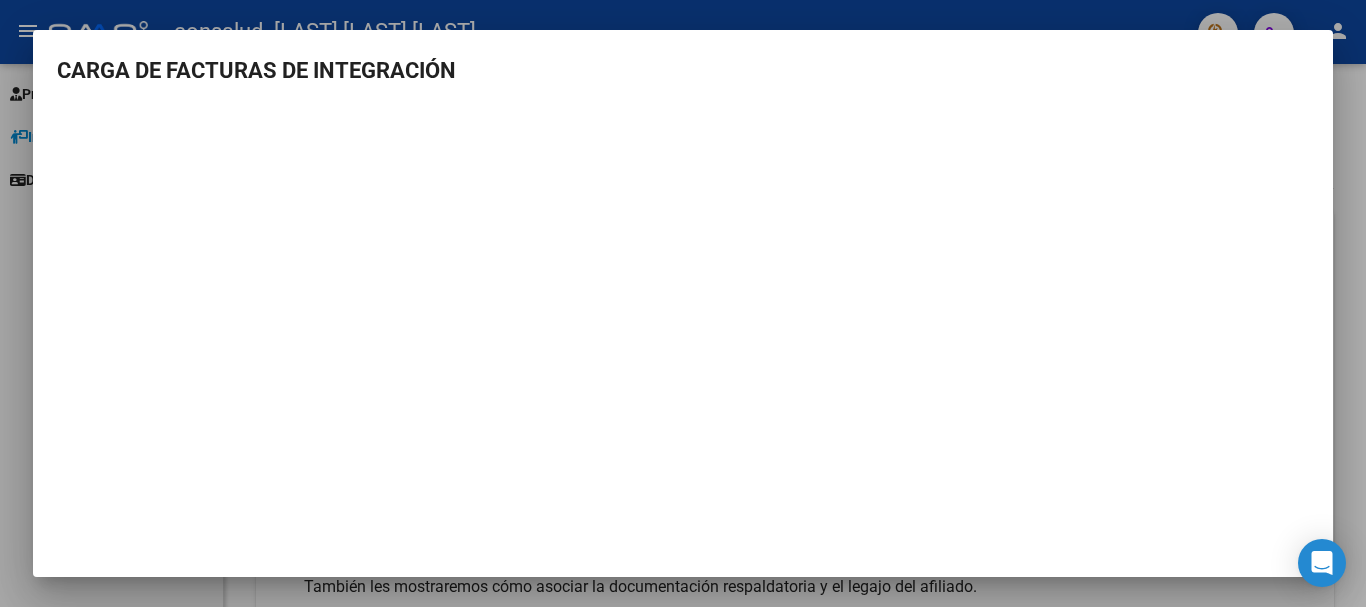 click at bounding box center (683, 303) 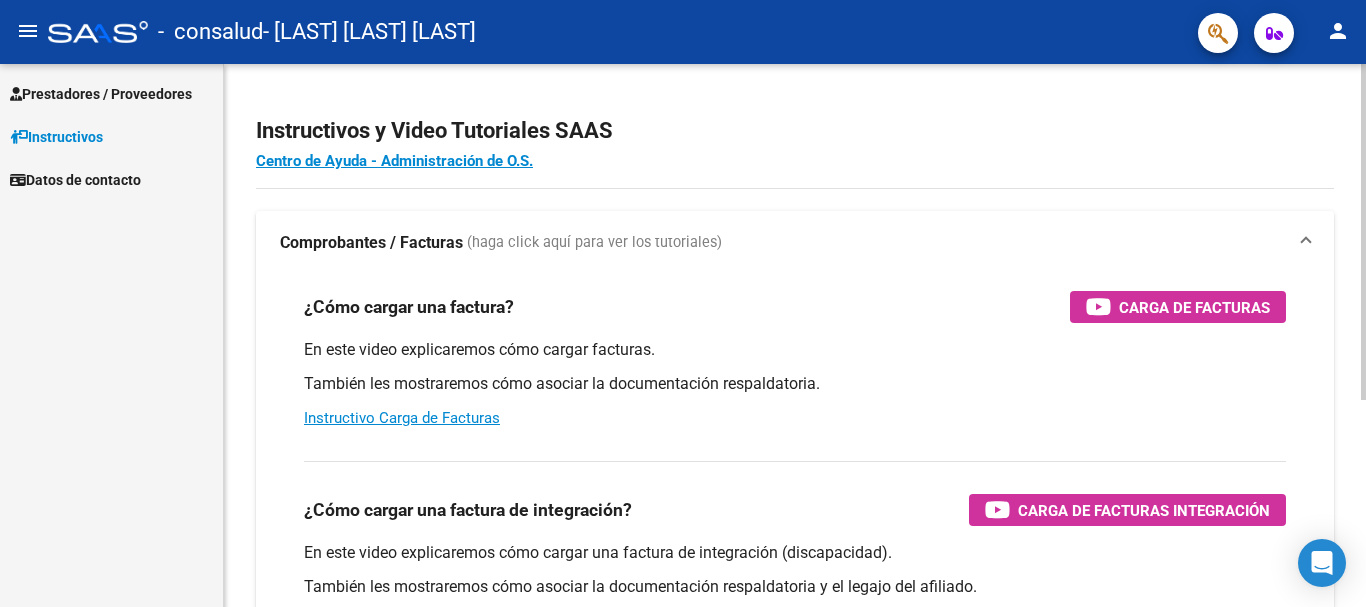 click on "Instructivos y Video Tutoriales SAAS" 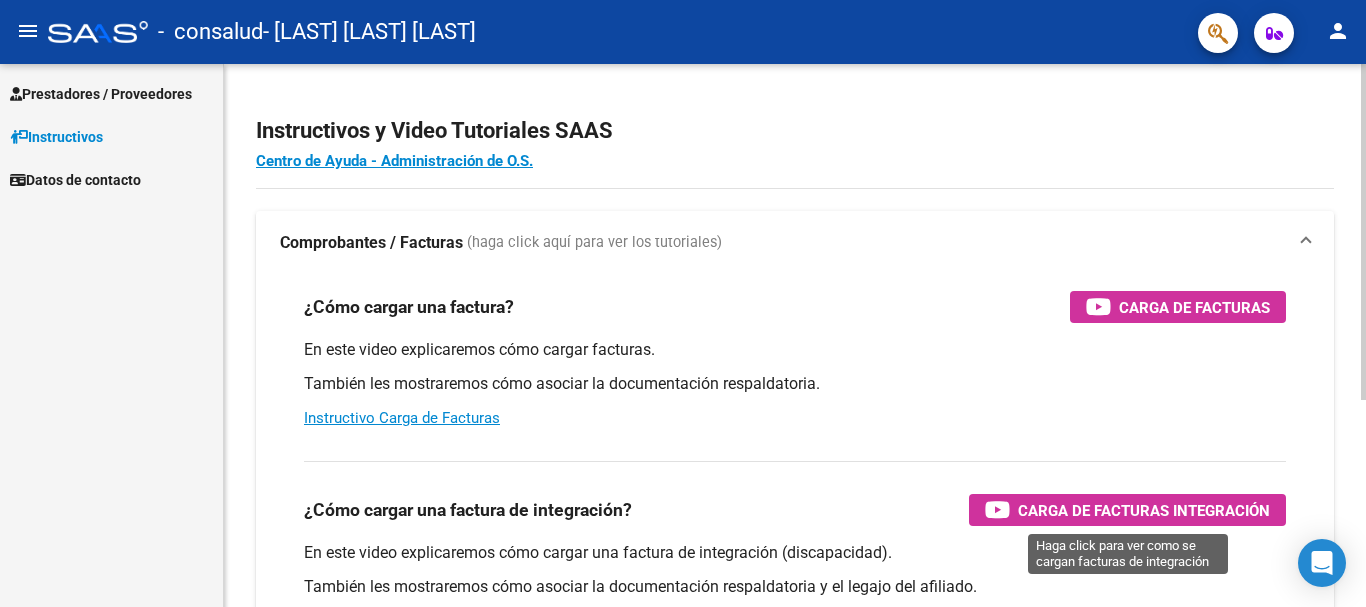 click on "Carga de Facturas Integración" at bounding box center [1144, 510] 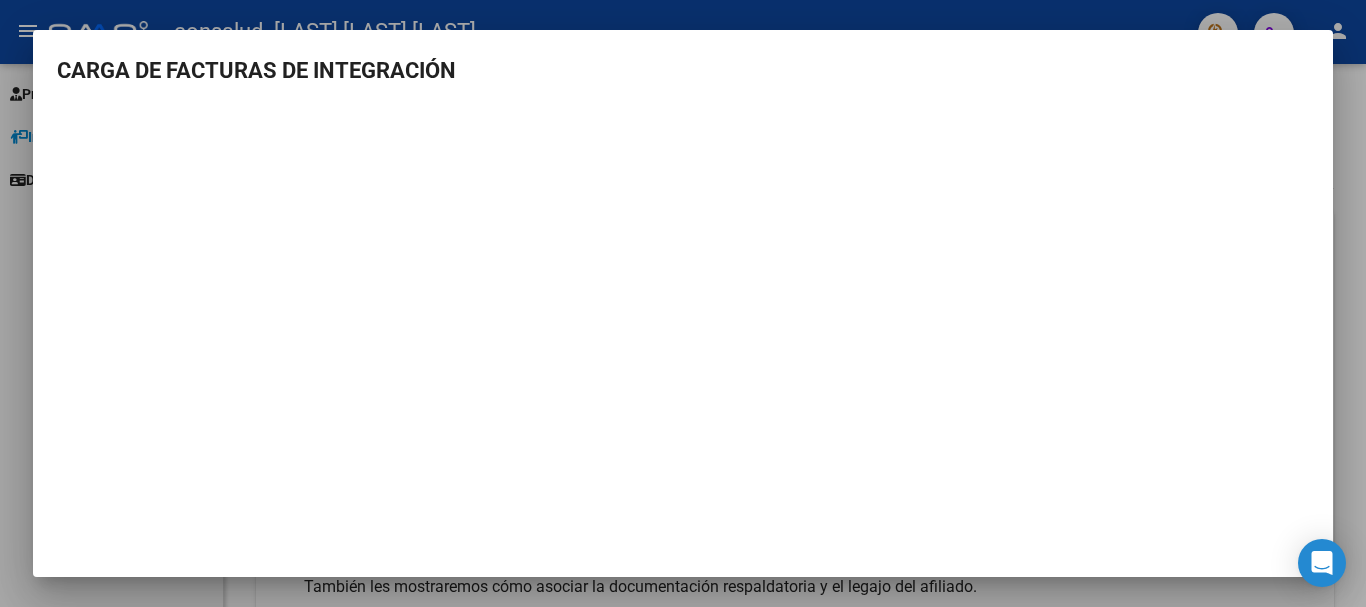 type 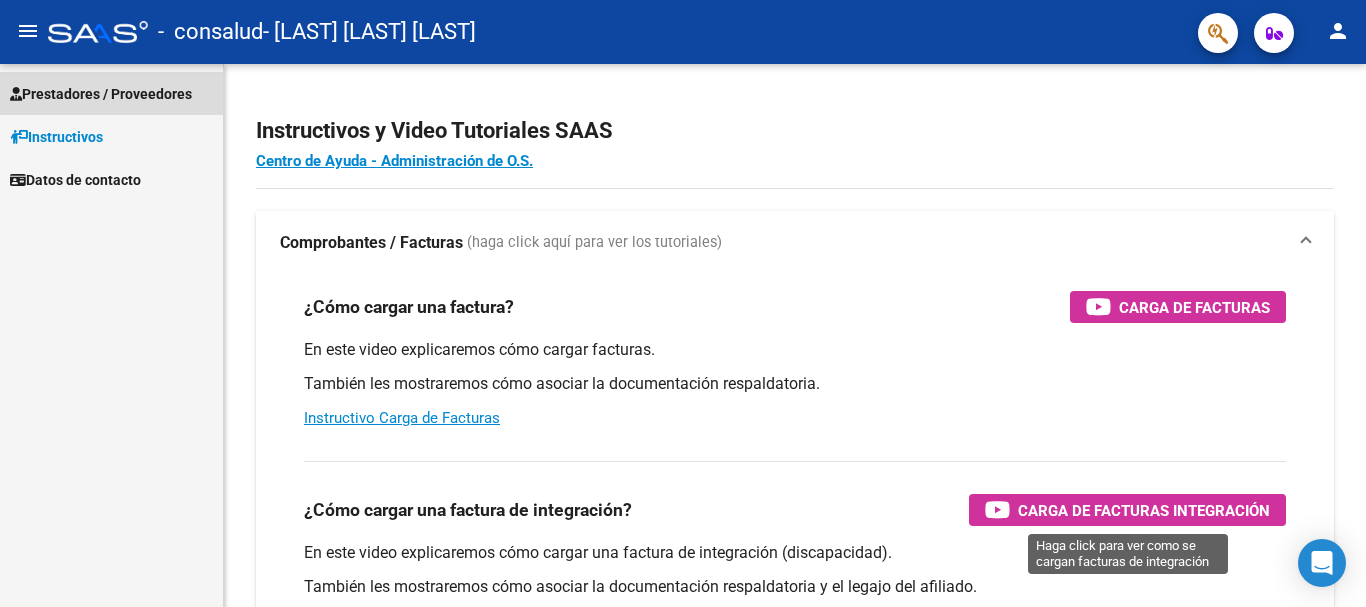 click on "Prestadores / Proveedores" at bounding box center [101, 94] 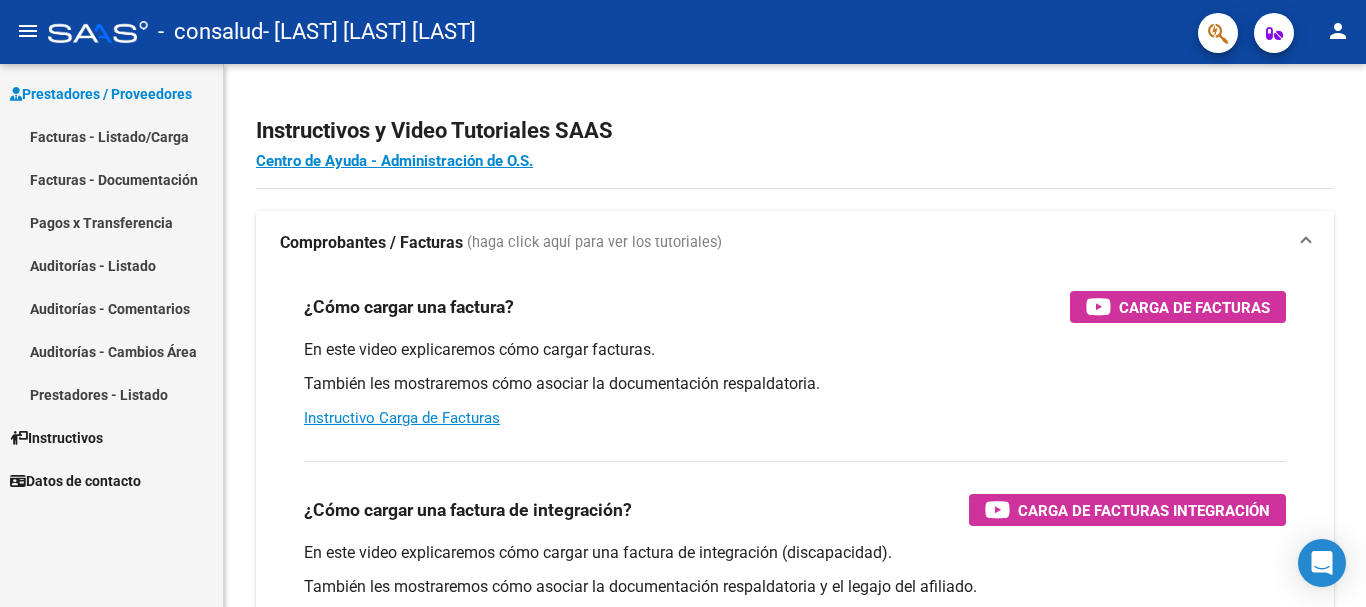 click on "Facturas - Listado/Carga" at bounding box center (111, 136) 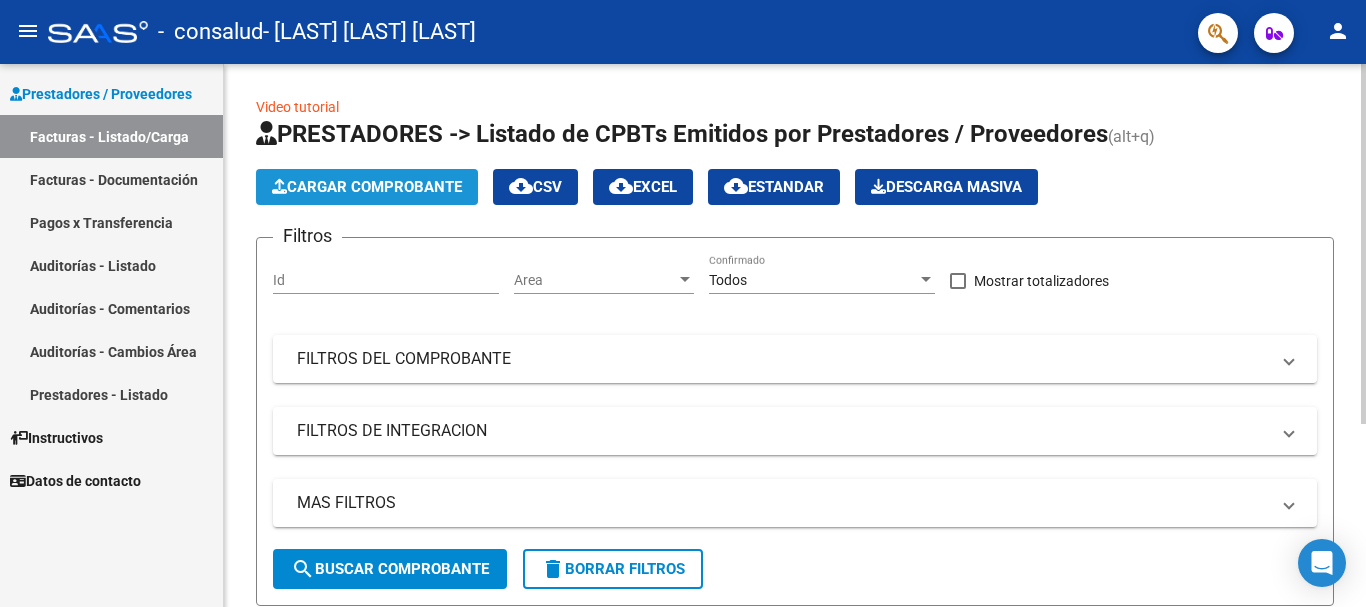click on "Cargar Comprobante" 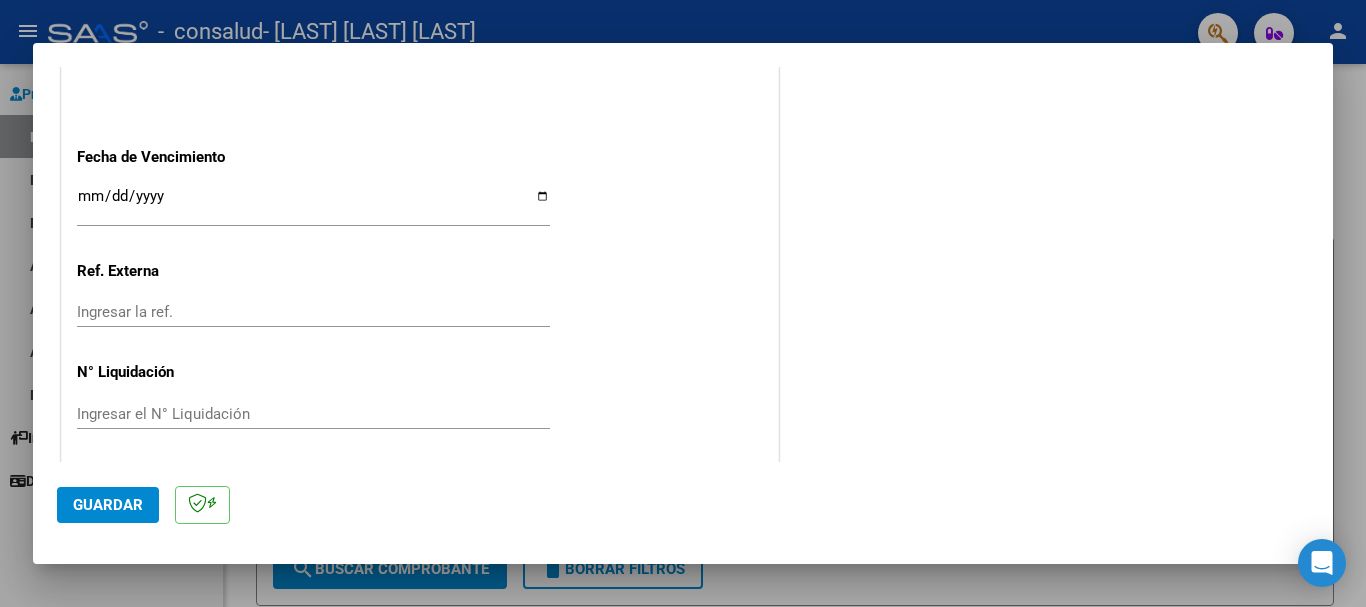 scroll, scrollTop: 1327, scrollLeft: 0, axis: vertical 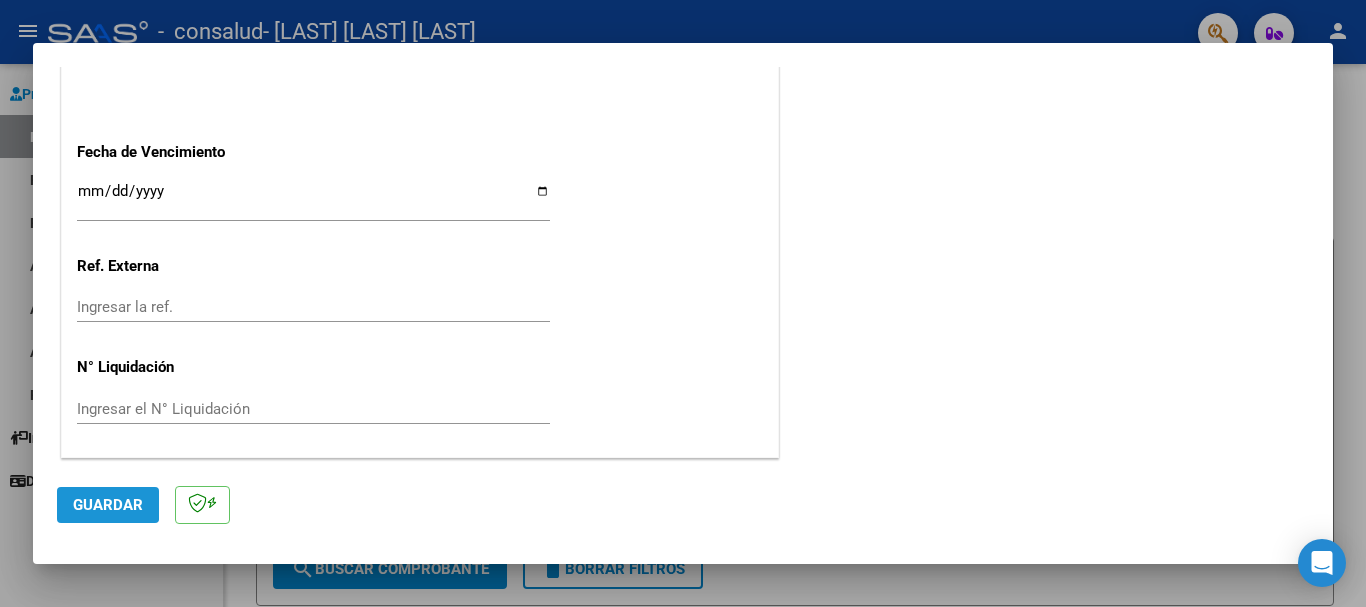 click on "Guardar" 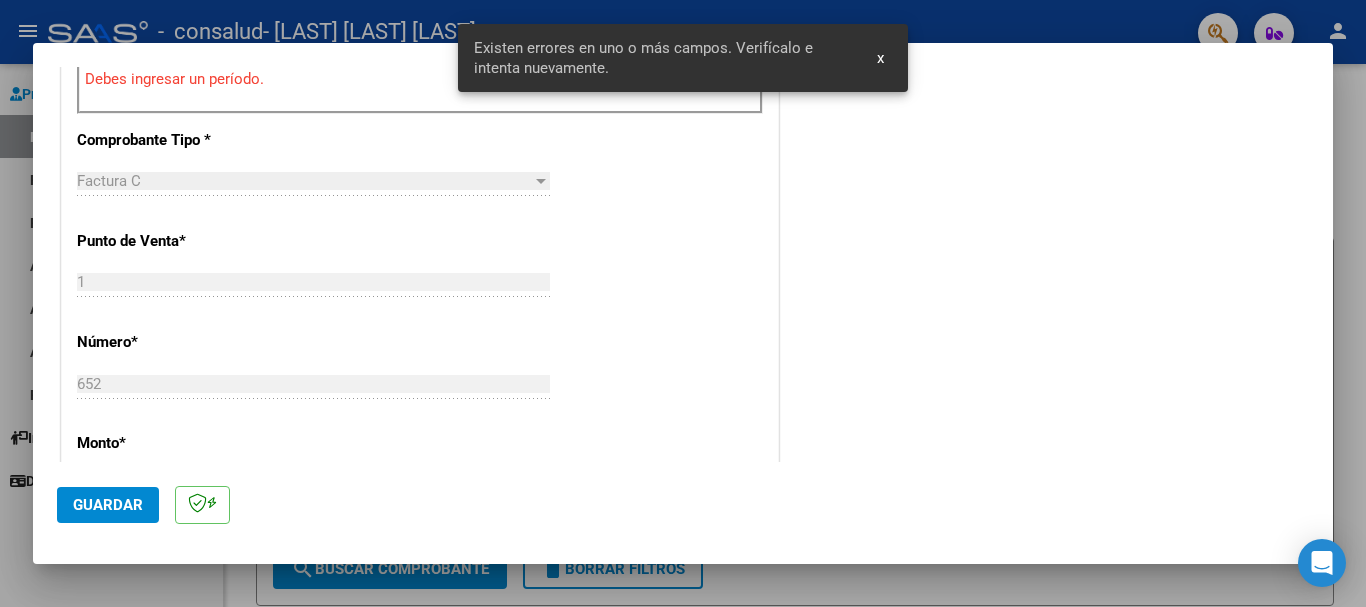 scroll, scrollTop: 462, scrollLeft: 0, axis: vertical 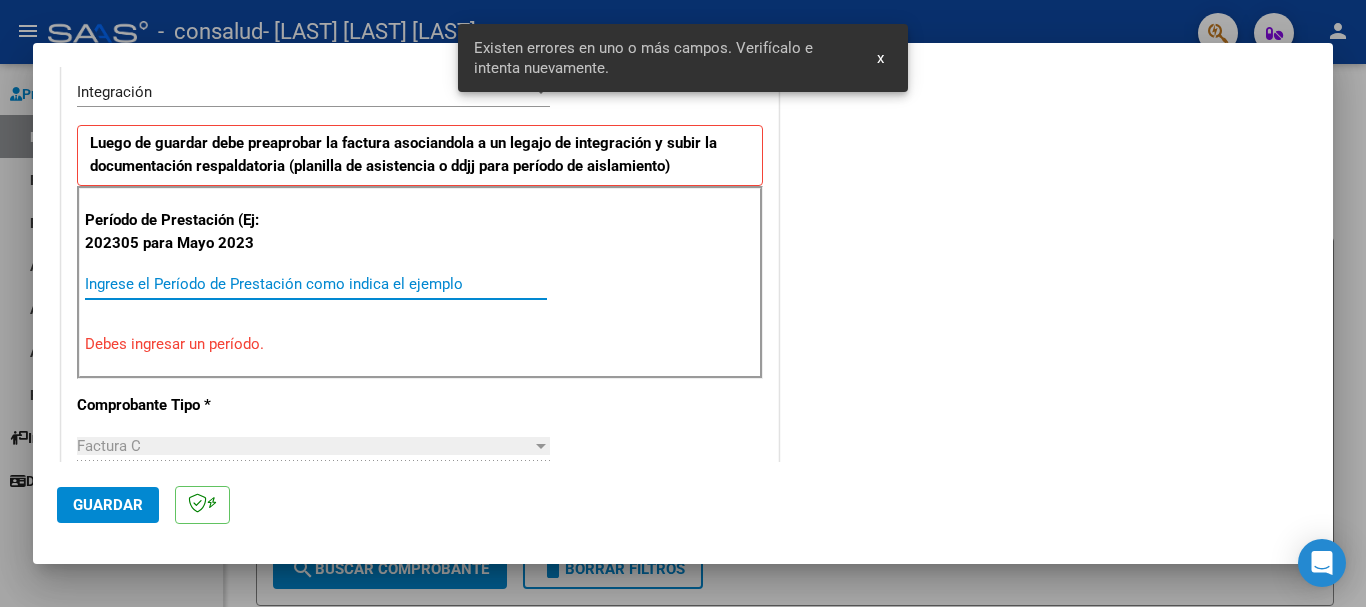 click on "Ingrese el Período de Prestación como indica el ejemplo" at bounding box center (316, 284) 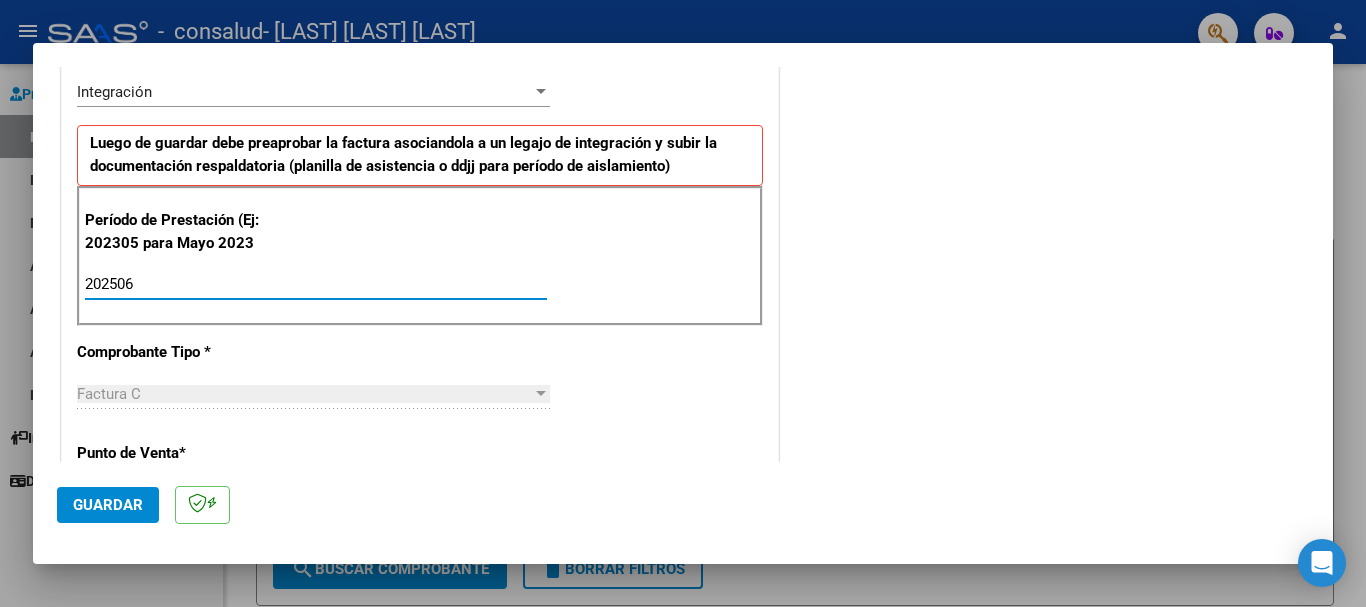 type on "202506" 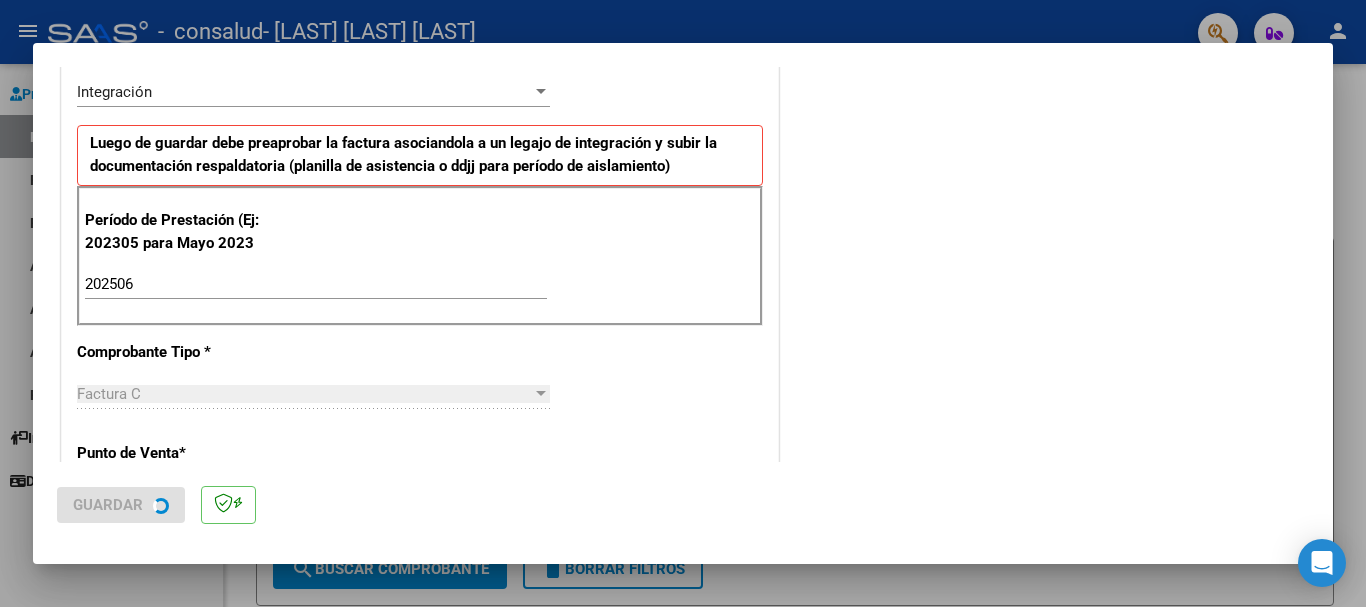 scroll, scrollTop: 0, scrollLeft: 0, axis: both 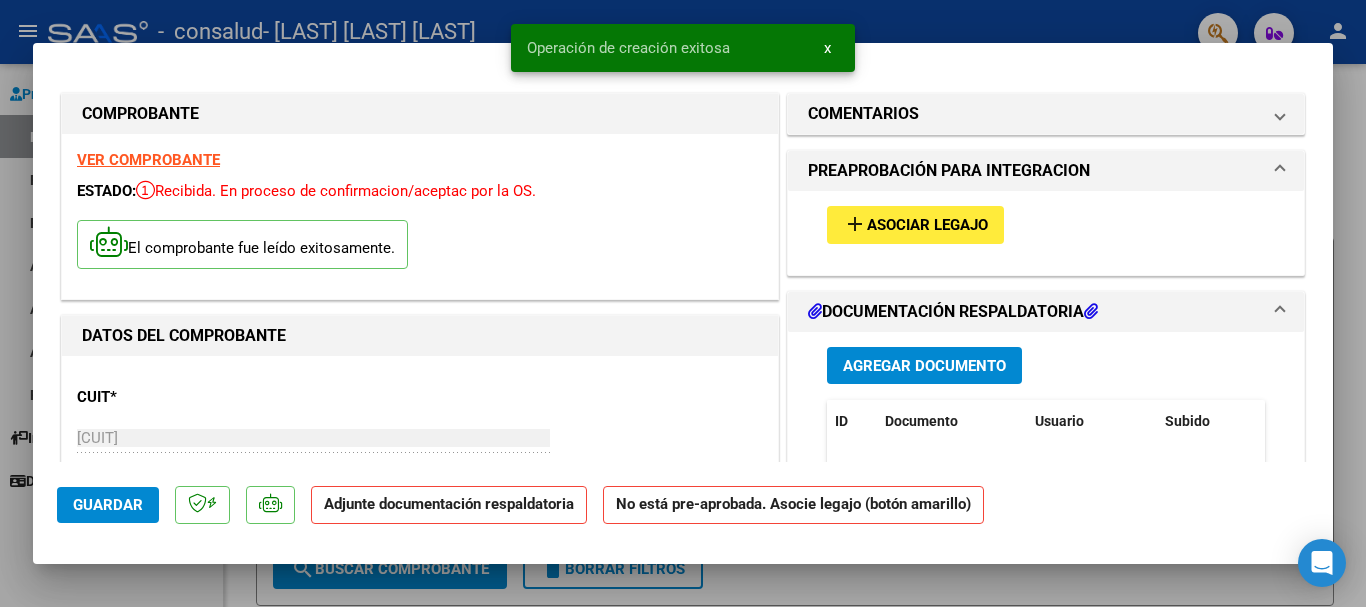 click on "Asociar Legajo" at bounding box center [927, 226] 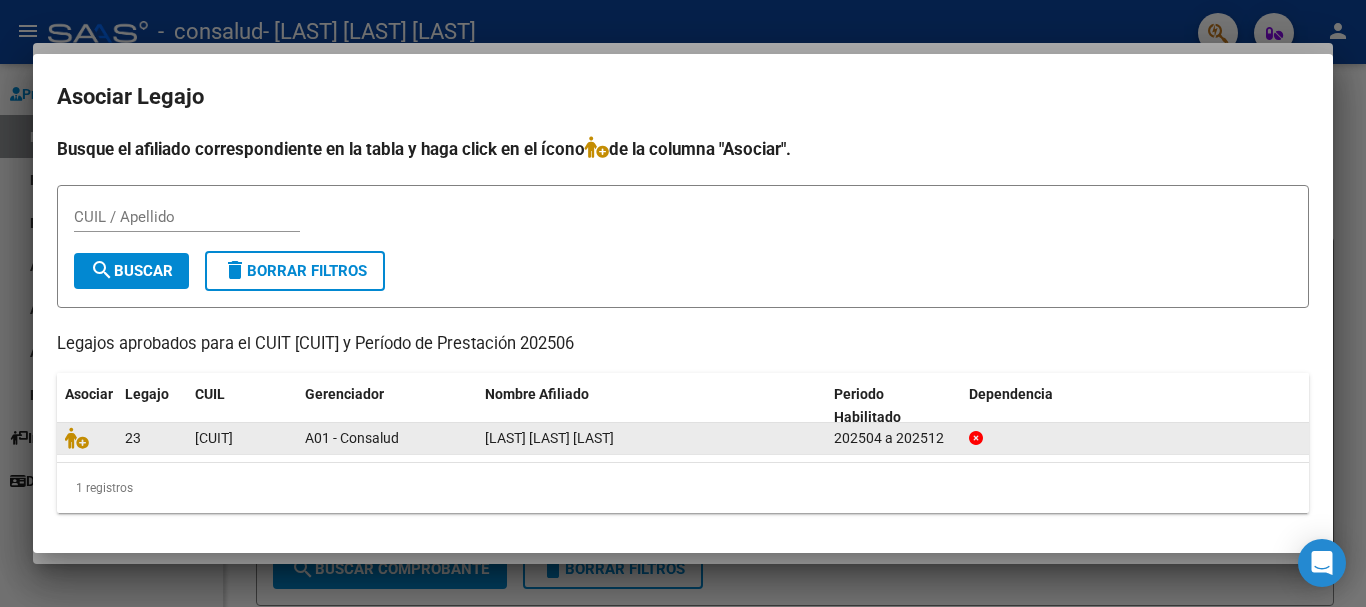 click on "23" 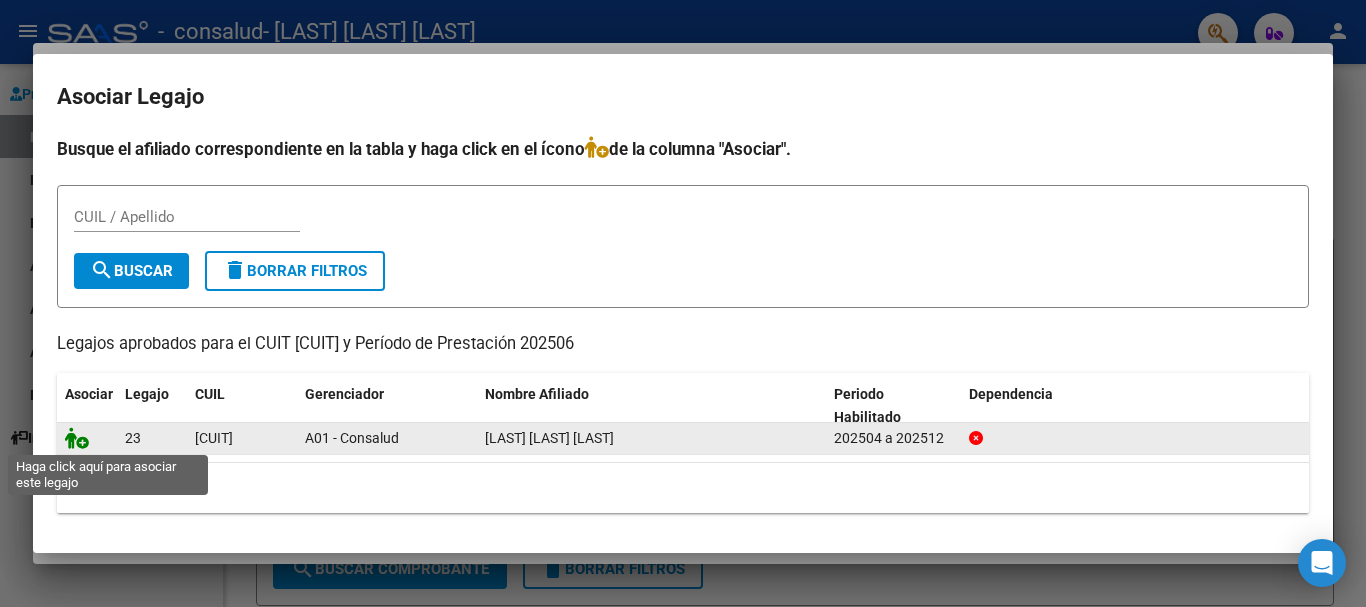 click 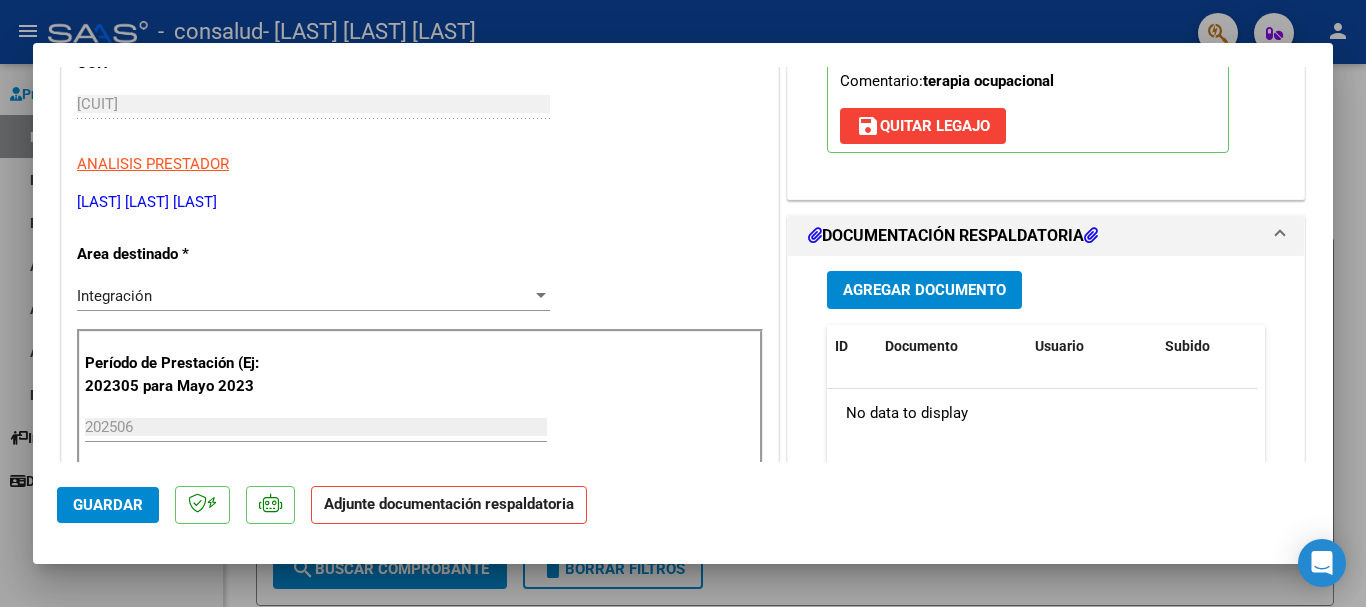 scroll, scrollTop: 274, scrollLeft: 0, axis: vertical 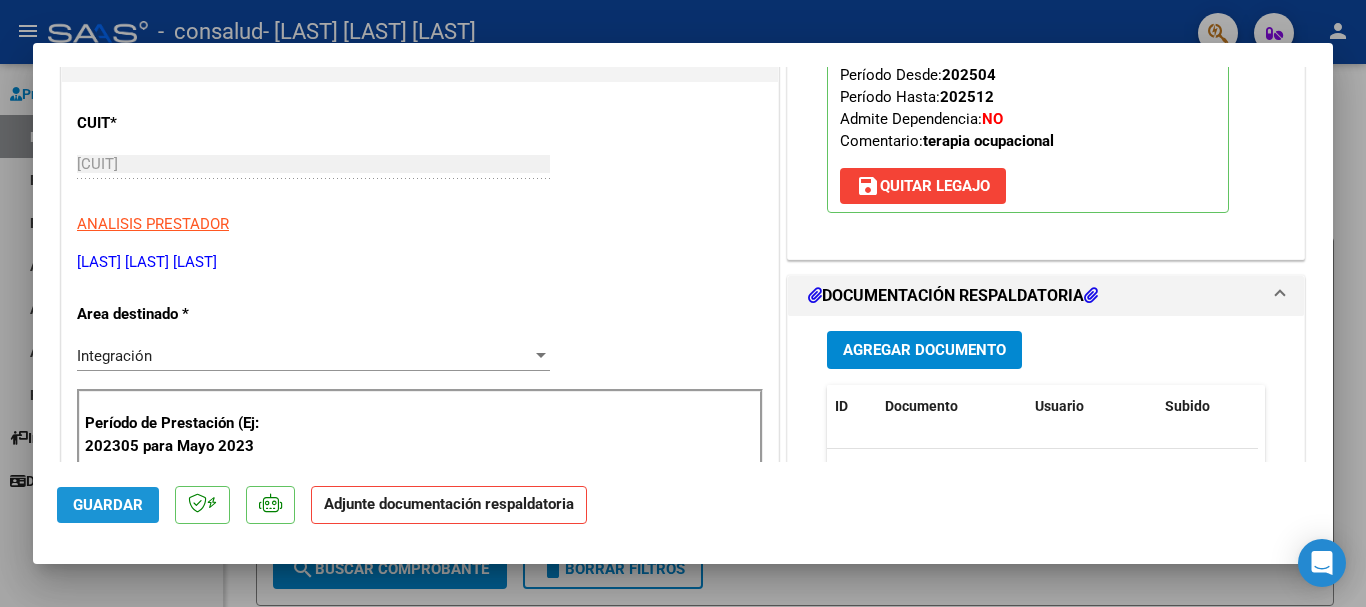 click on "Guardar" 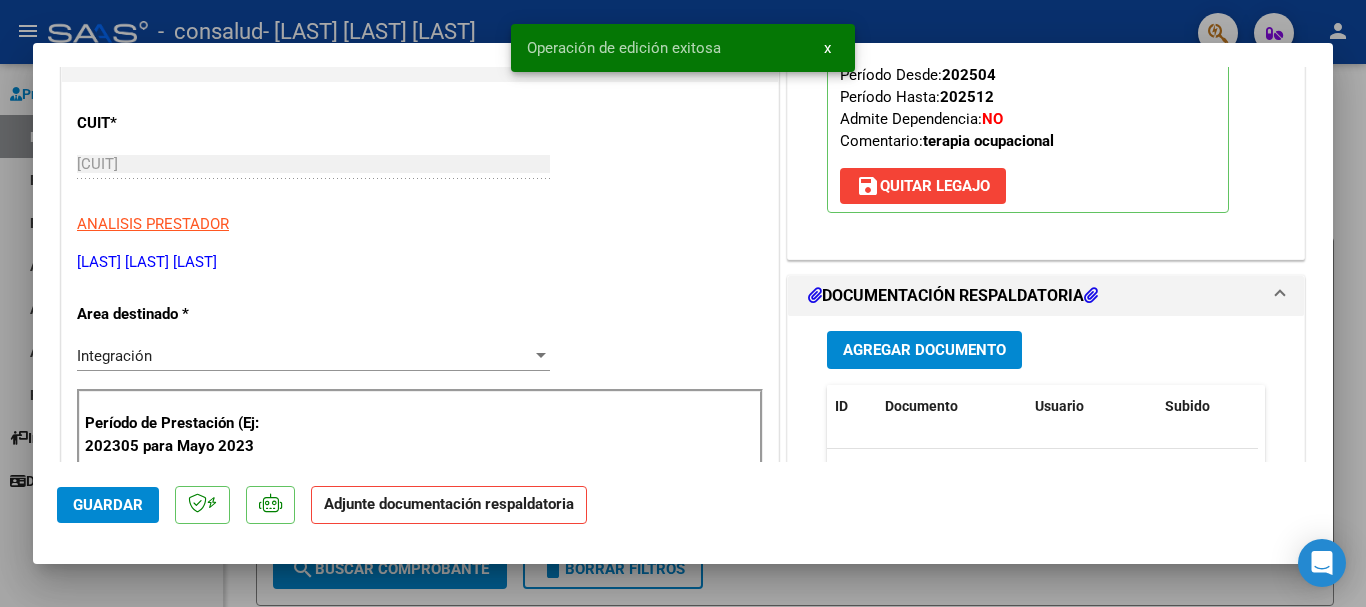 click on "Agregar Documento" at bounding box center (924, 351) 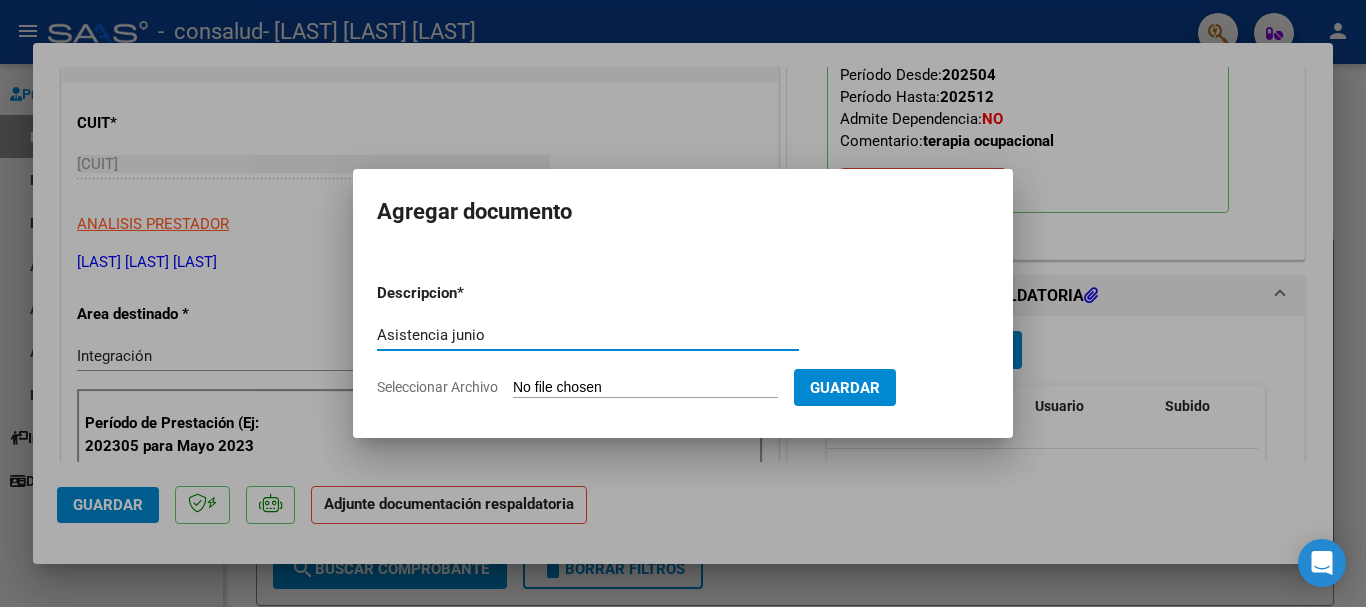 type on "Asistencia junio" 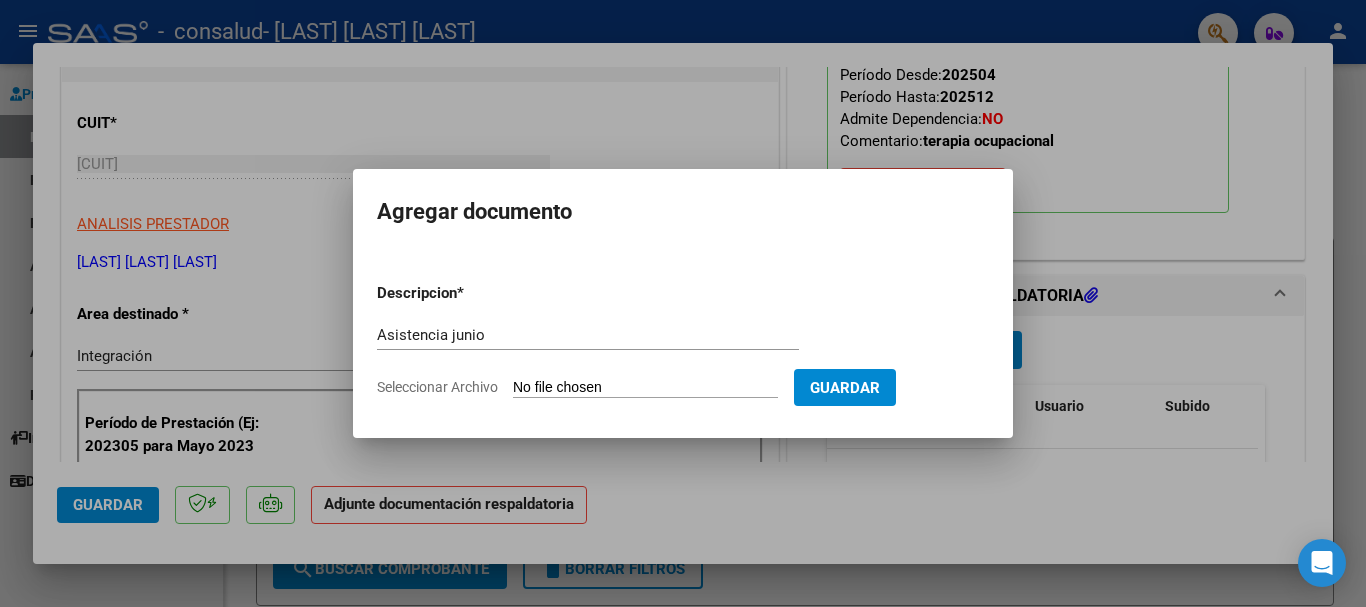 type on "C:\fakepath\Luz junio 08-01-2025 21-03-14.pdf" 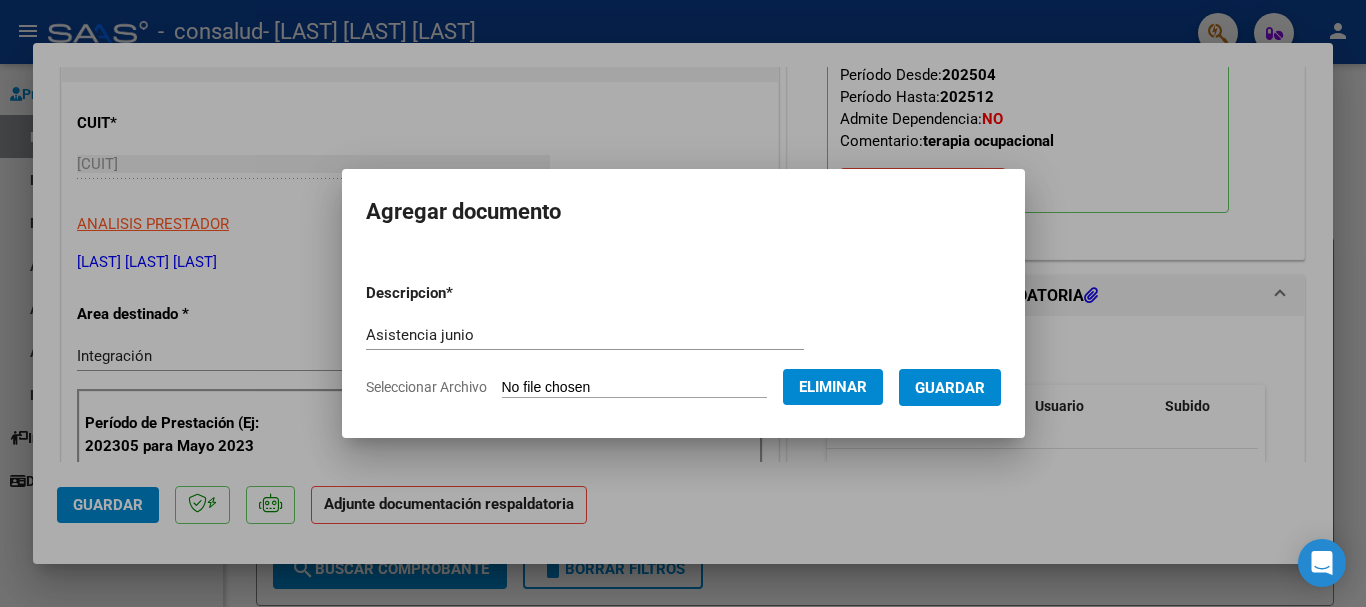 click on "Agregar documento Descripcion  *   Asistencia junio Escriba aquí una descripcion  Seleccionar Archivo Eliminar Guardar" at bounding box center (683, 303) 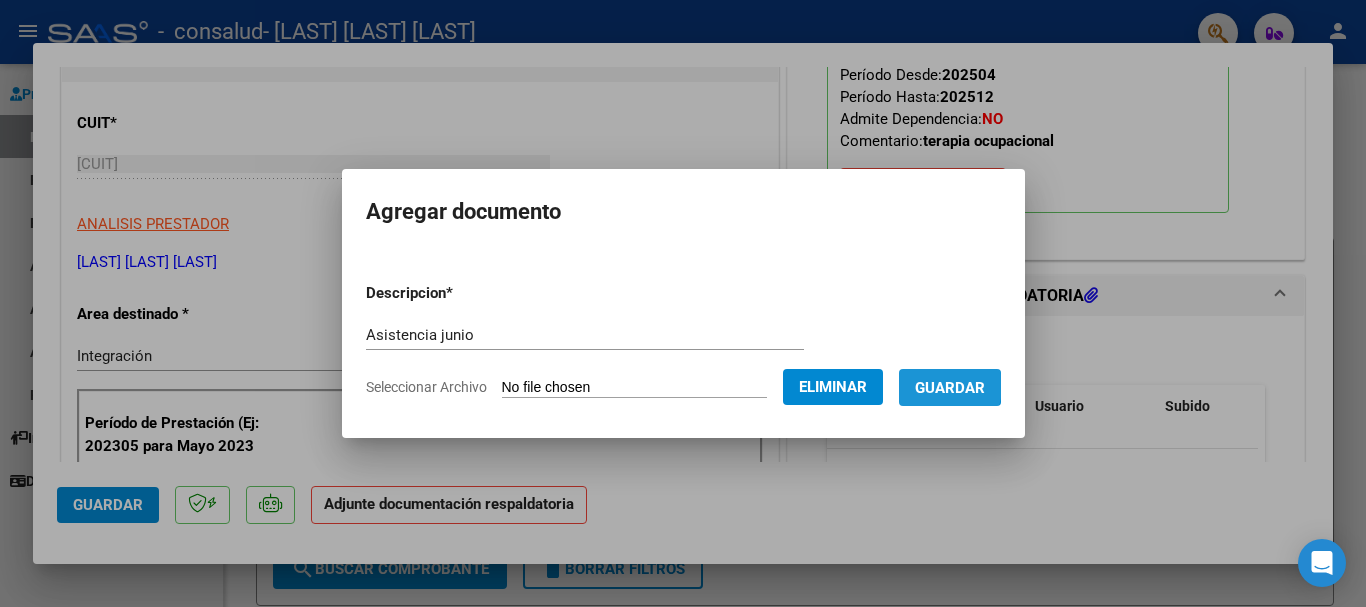 click on "Guardar" at bounding box center [950, 388] 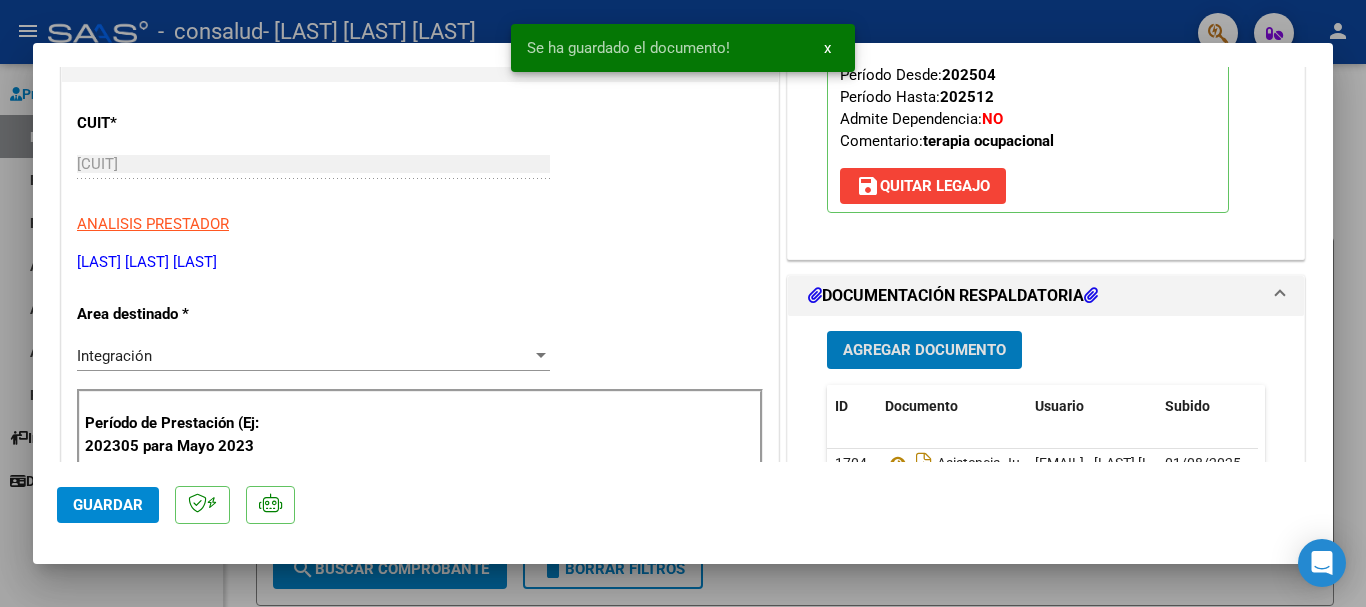 click on "Guardar" 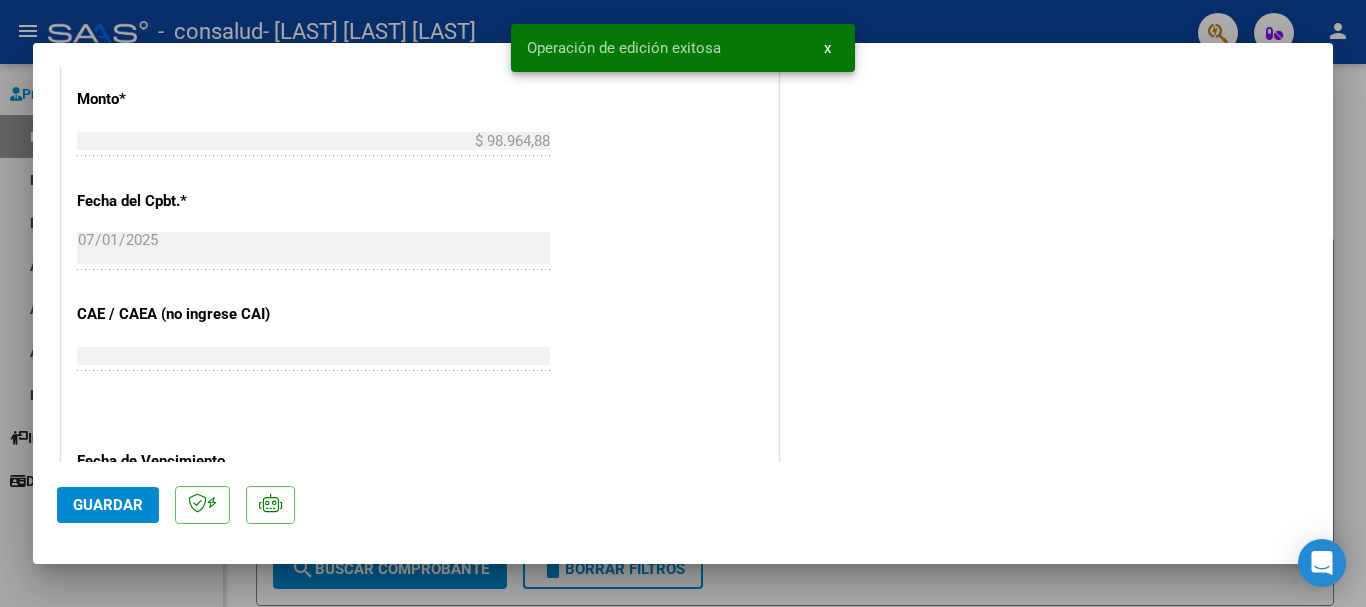scroll, scrollTop: 1395, scrollLeft: 0, axis: vertical 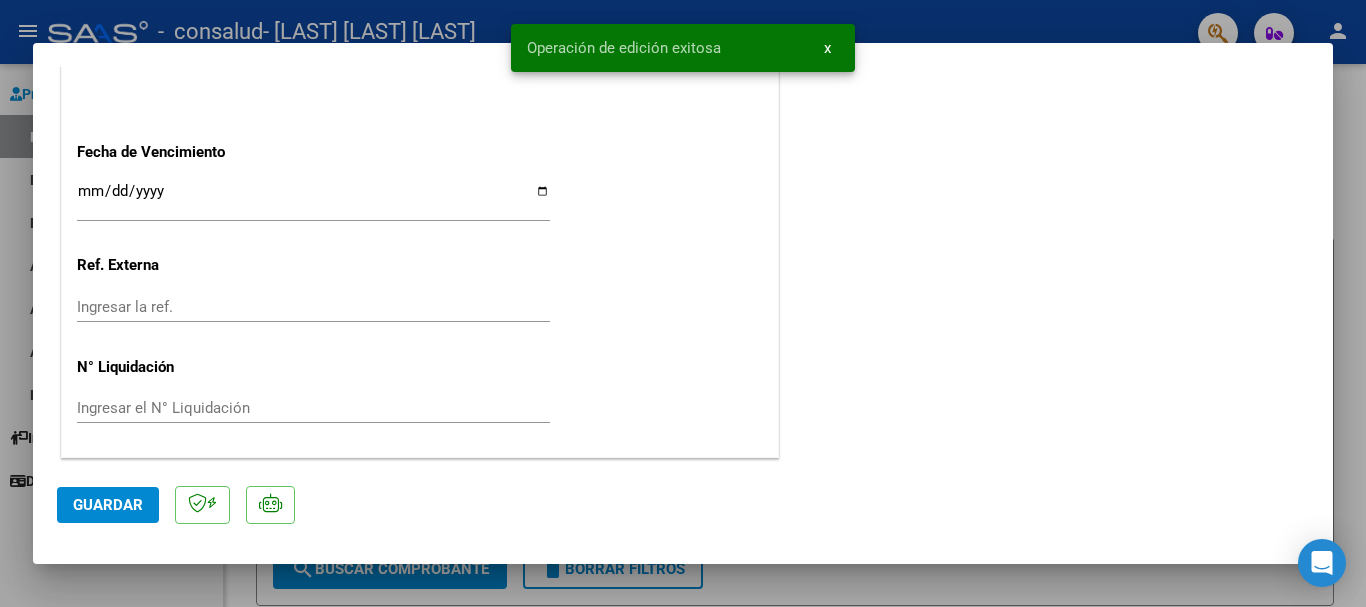 click on "COMENTARIOS Comentarios del Prestador / Gerenciador:  PREAPROBACIÓN PARA INTEGRACION  Legajo preaprobado para Período de Prestación:  202506 Ver Legajo Asociado  CUIL:  [CUIT]  Nombre y Apellido:  [LAST] [LAST] [LAST]  Período Desde:  202504  Período Hasta:  202512  Admite Dependencia:   NO  Comentario:  terapia ocupacional save  Quitar Legajo   DOCUMENTACIÓN RESPALDATORIA  Agregar Documento ID Documento Usuario Subido Acción 1704  Asistencia Junio   [EMAIL] -   [LAST] [LAST] [LAST]   01/08/2025   1 total   1" at bounding box center [1046, -422] 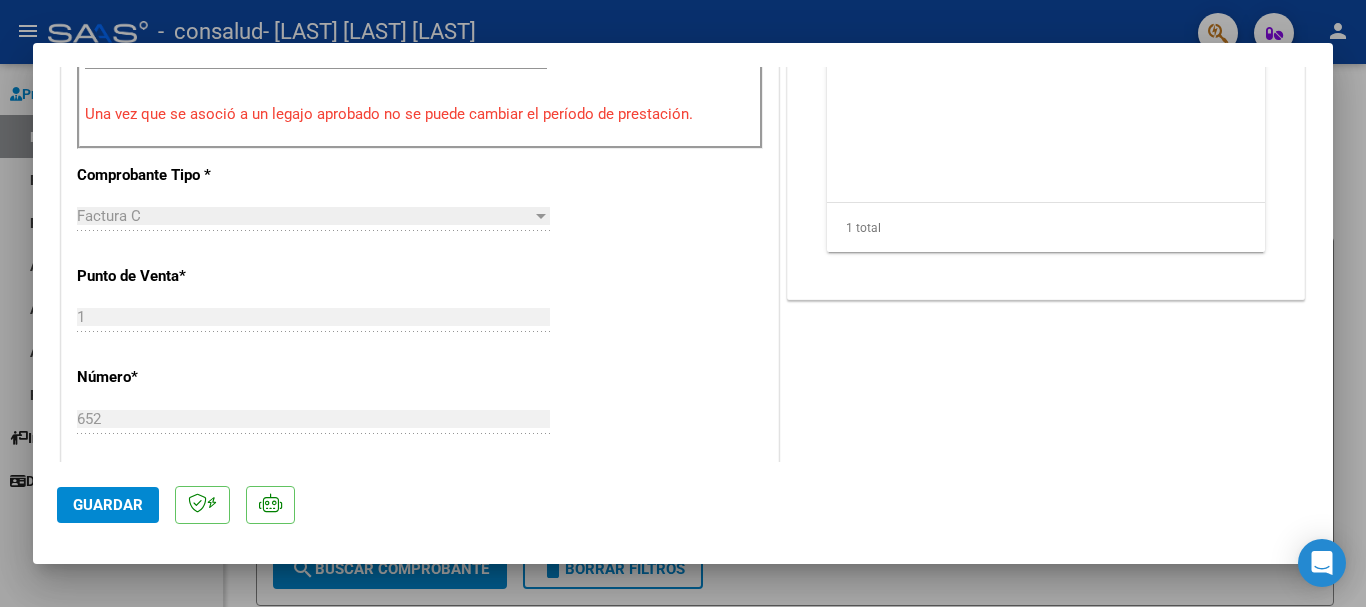 scroll, scrollTop: 737, scrollLeft: 0, axis: vertical 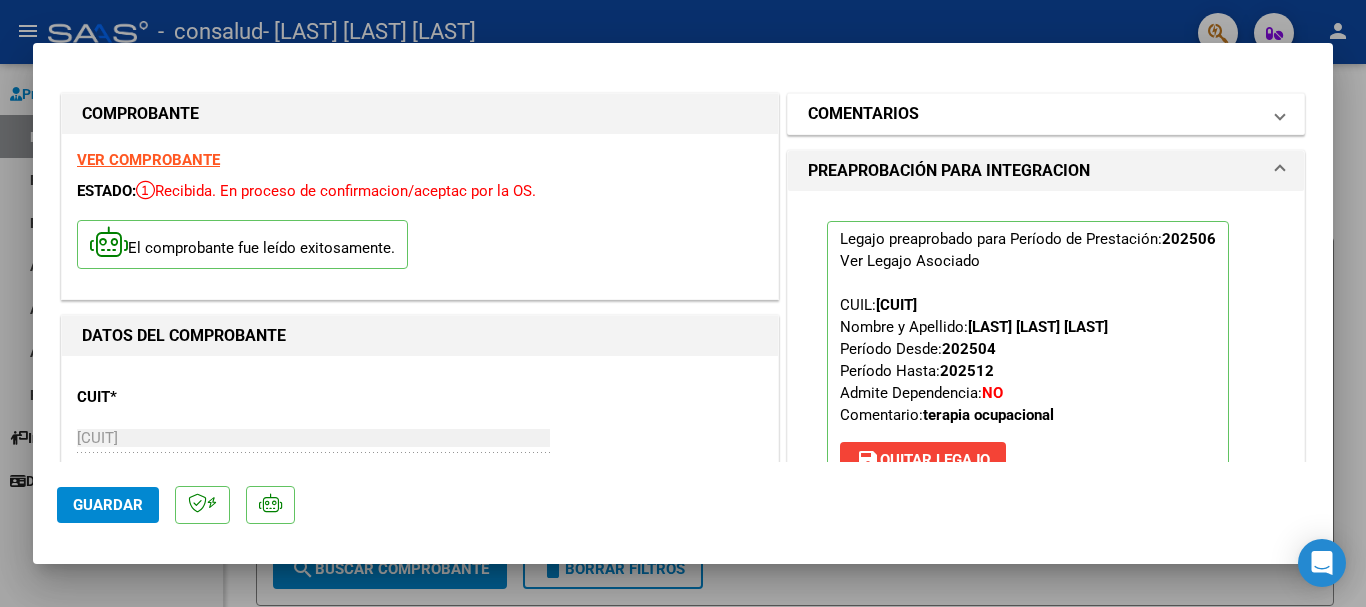 click on "COMENTARIOS" at bounding box center [1034, 114] 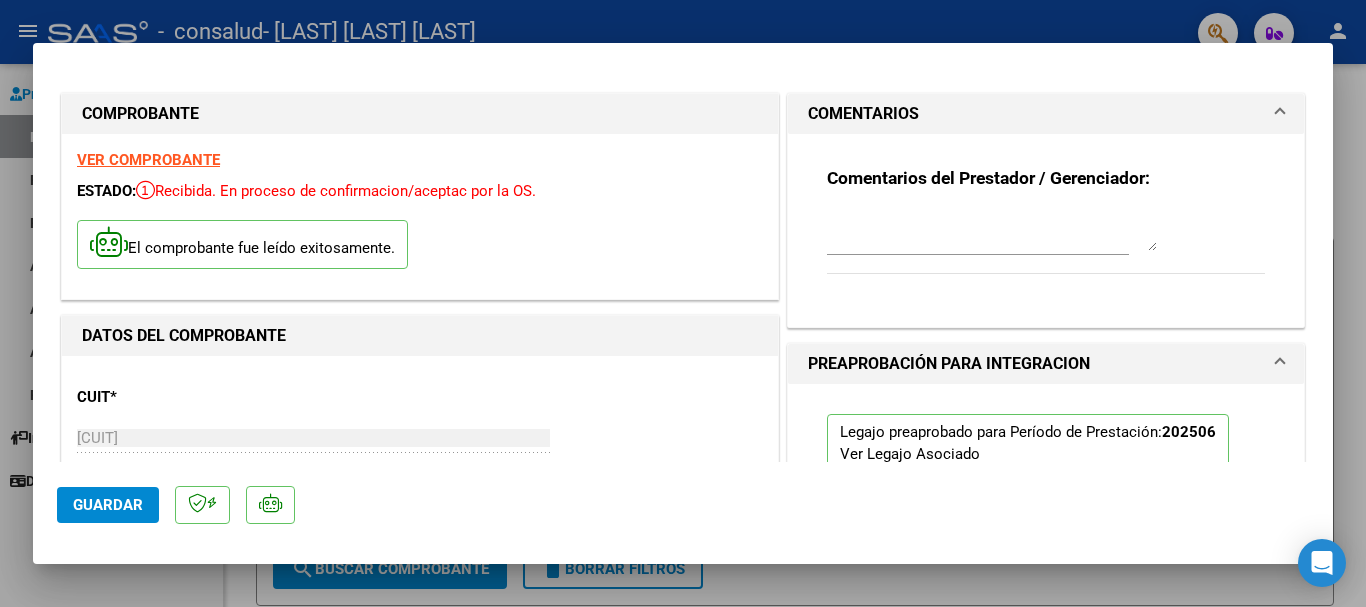 click on "PREAPROBACIÓN PARA INTEGRACION" at bounding box center [949, 364] 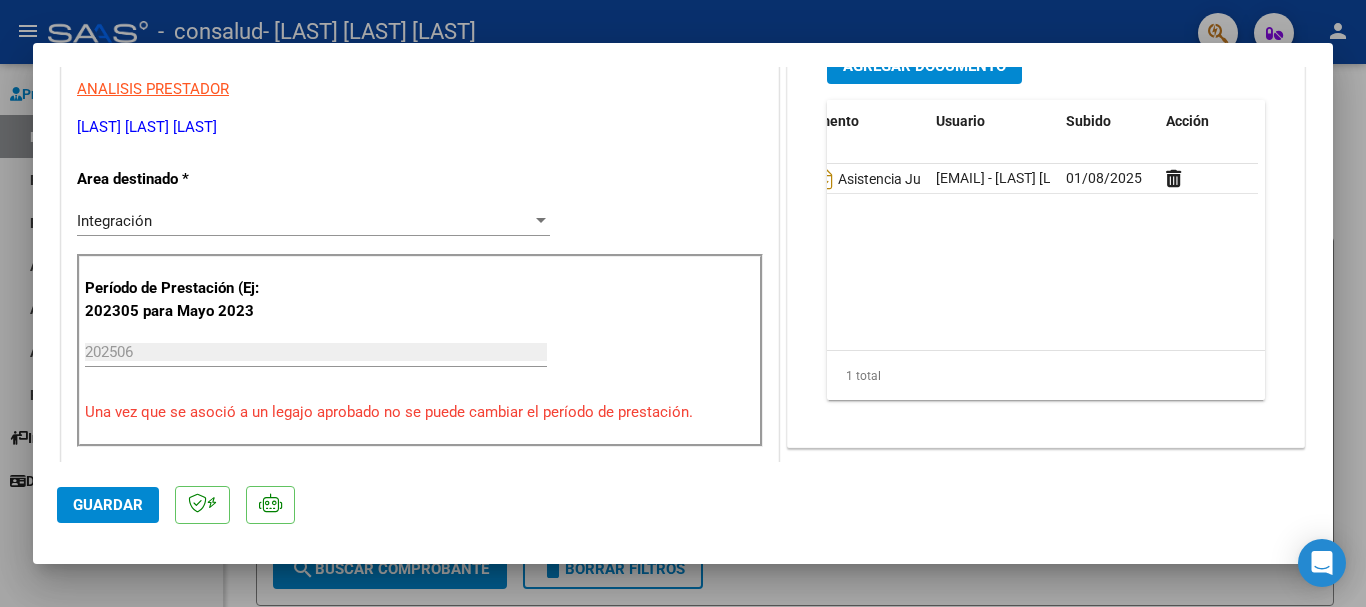 scroll, scrollTop: 419, scrollLeft: 0, axis: vertical 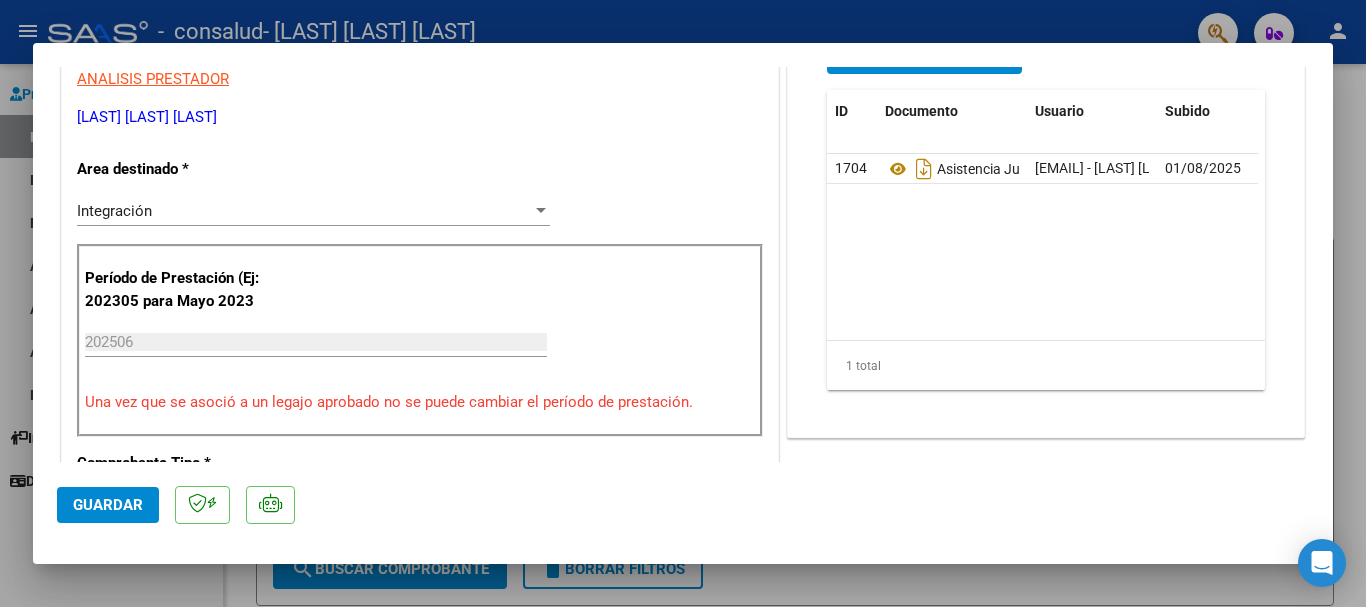click on "Guardar" 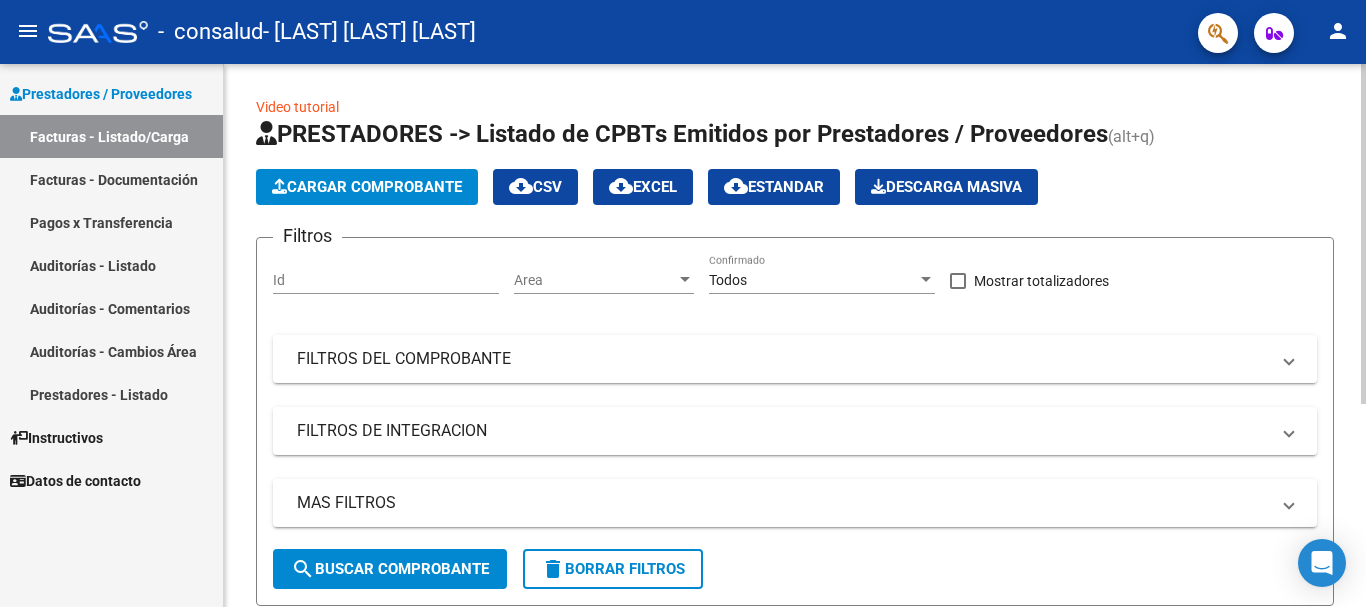 click on "Cargar Comprobante" 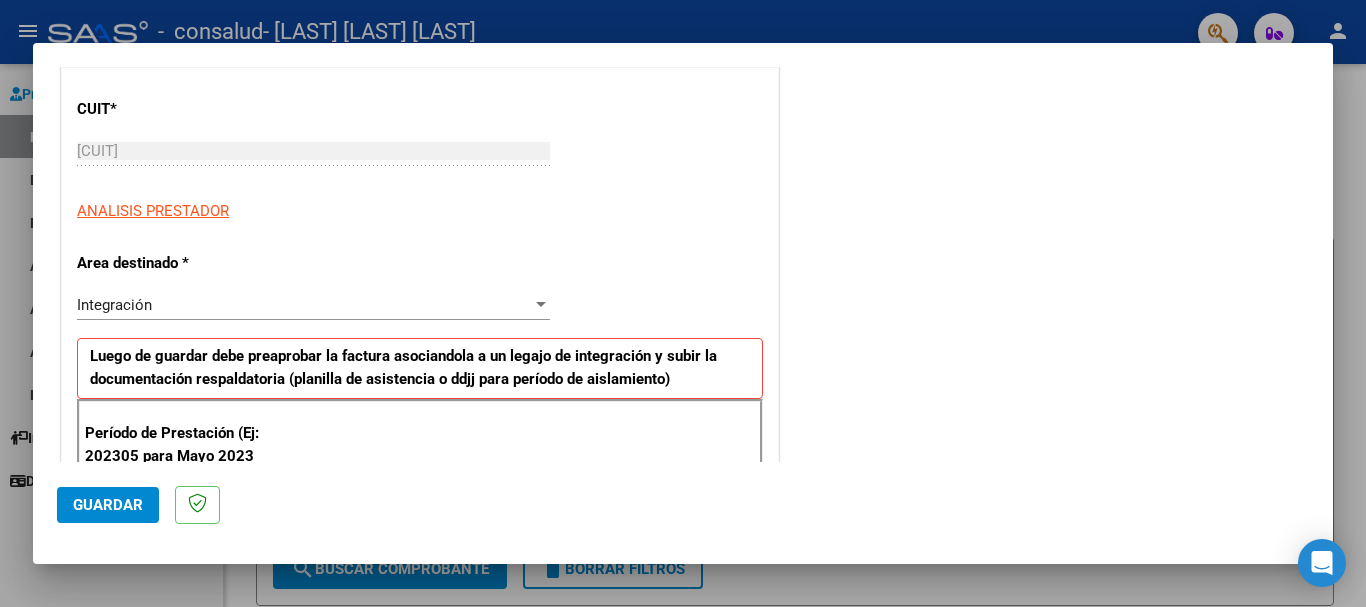 scroll, scrollTop: 254, scrollLeft: 0, axis: vertical 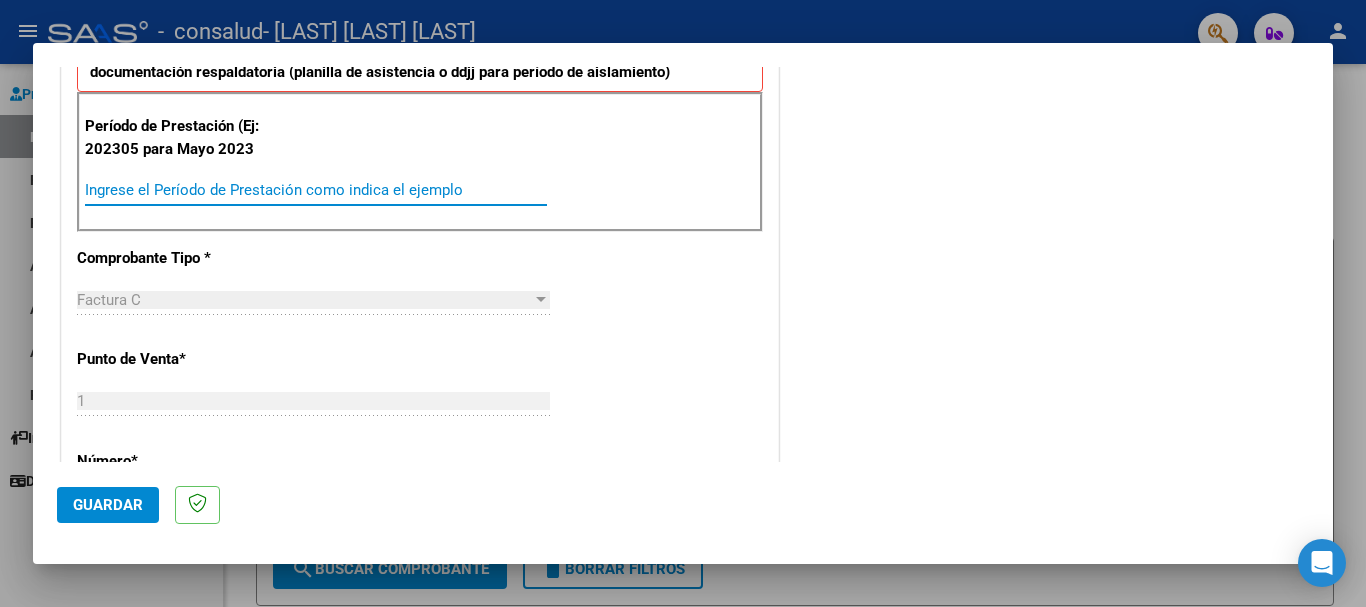 click on "Ingrese el Período de Prestación como indica el ejemplo" at bounding box center (316, 190) 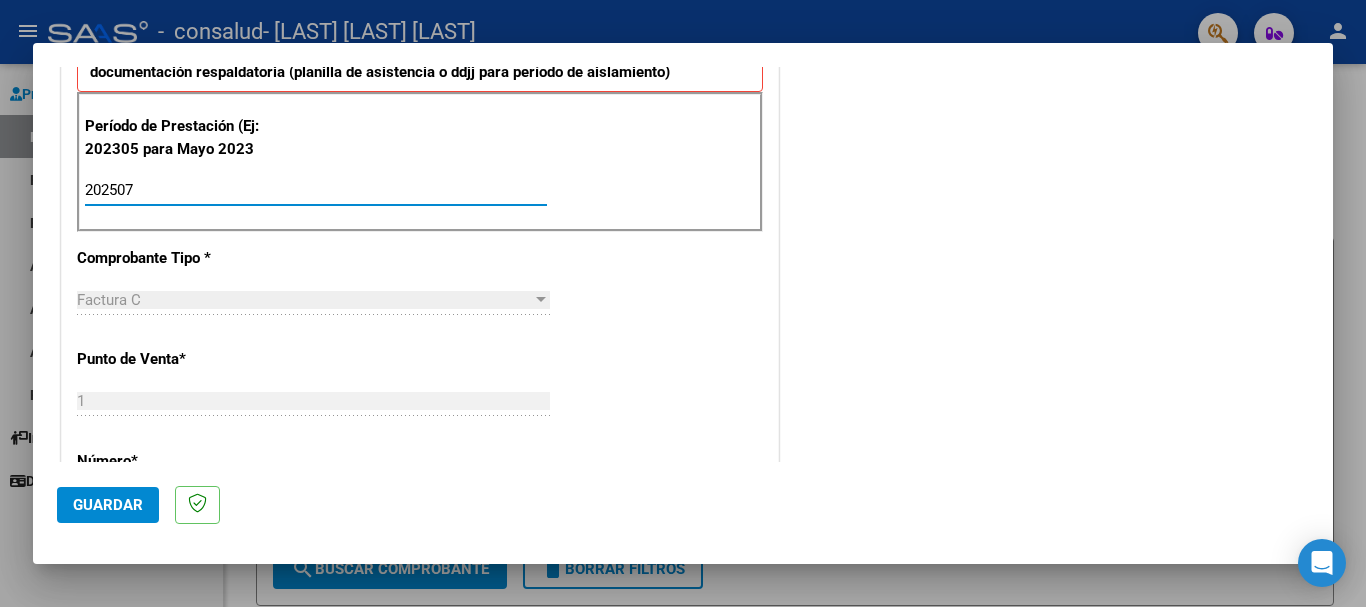 type on "202507" 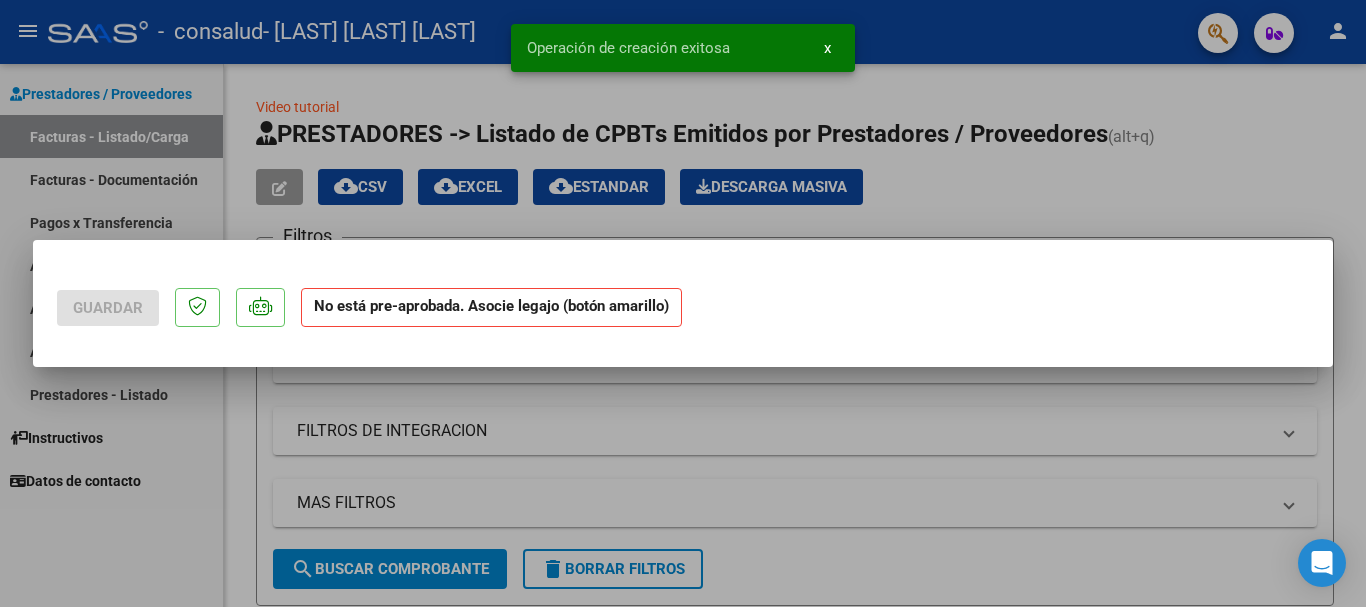 scroll, scrollTop: 0, scrollLeft: 0, axis: both 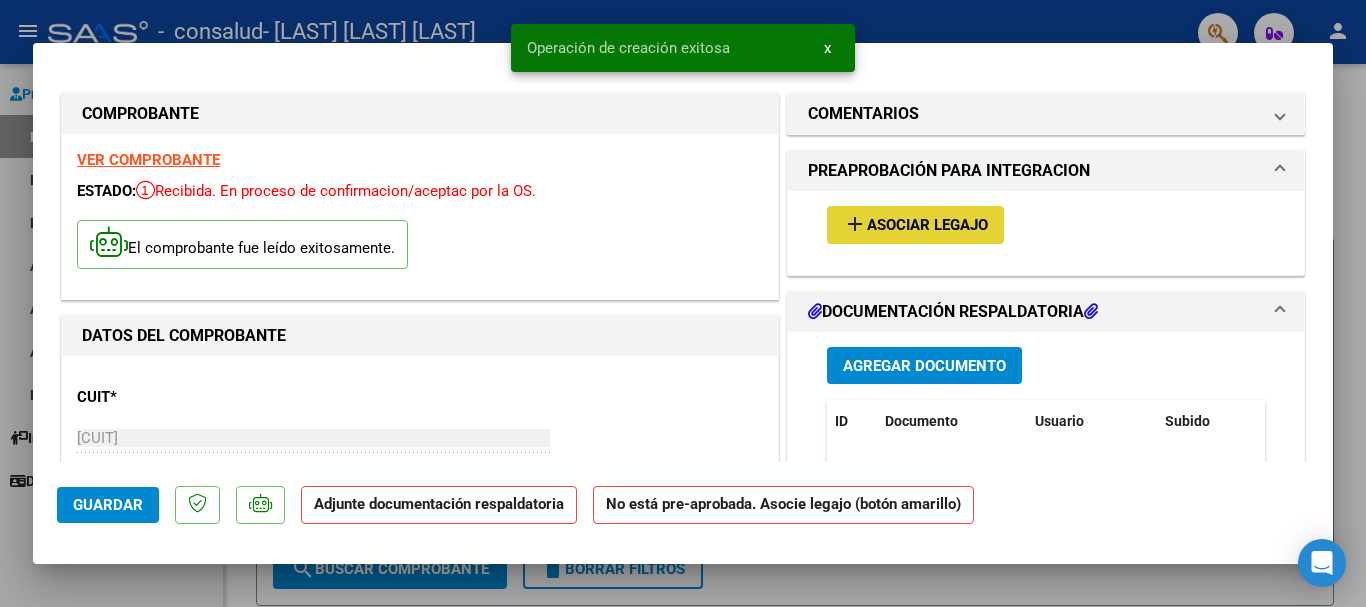 click on "Asociar Legajo" at bounding box center [927, 226] 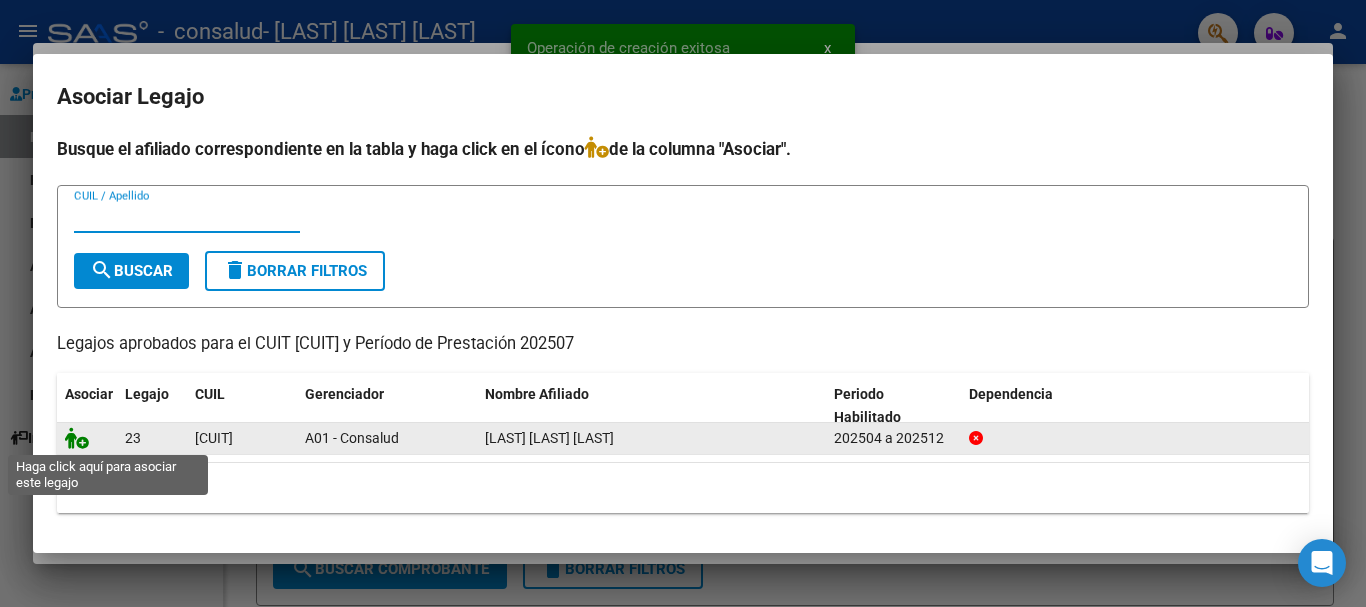 click 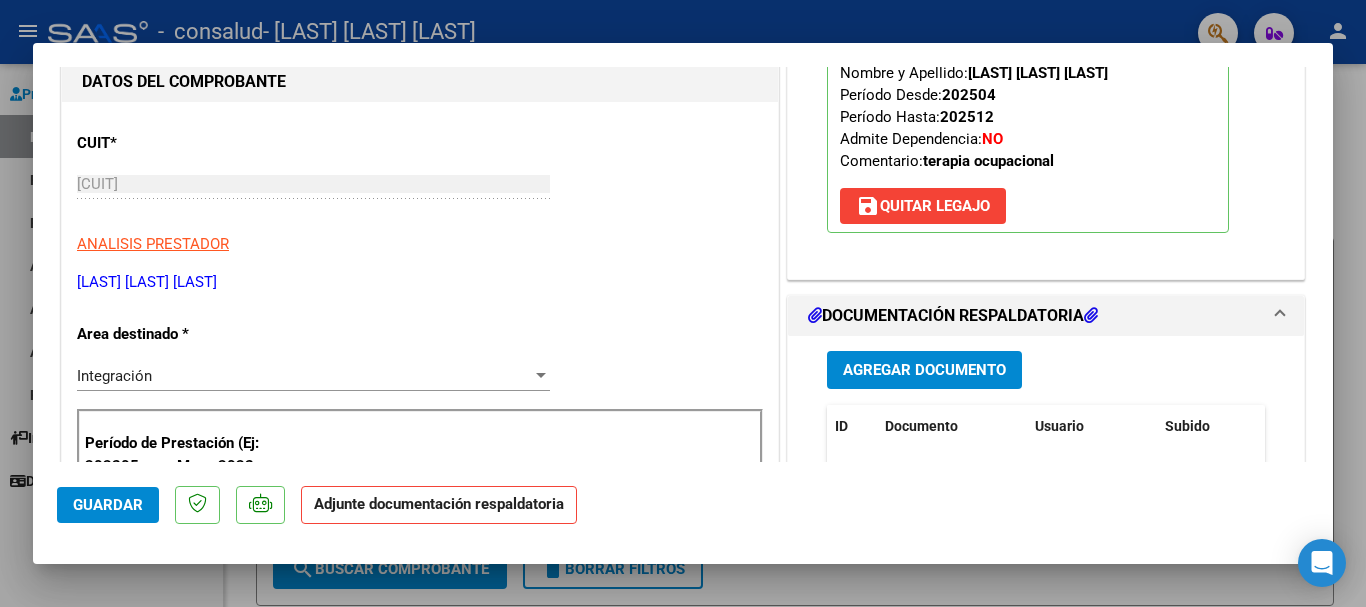 scroll, scrollTop: 339, scrollLeft: 0, axis: vertical 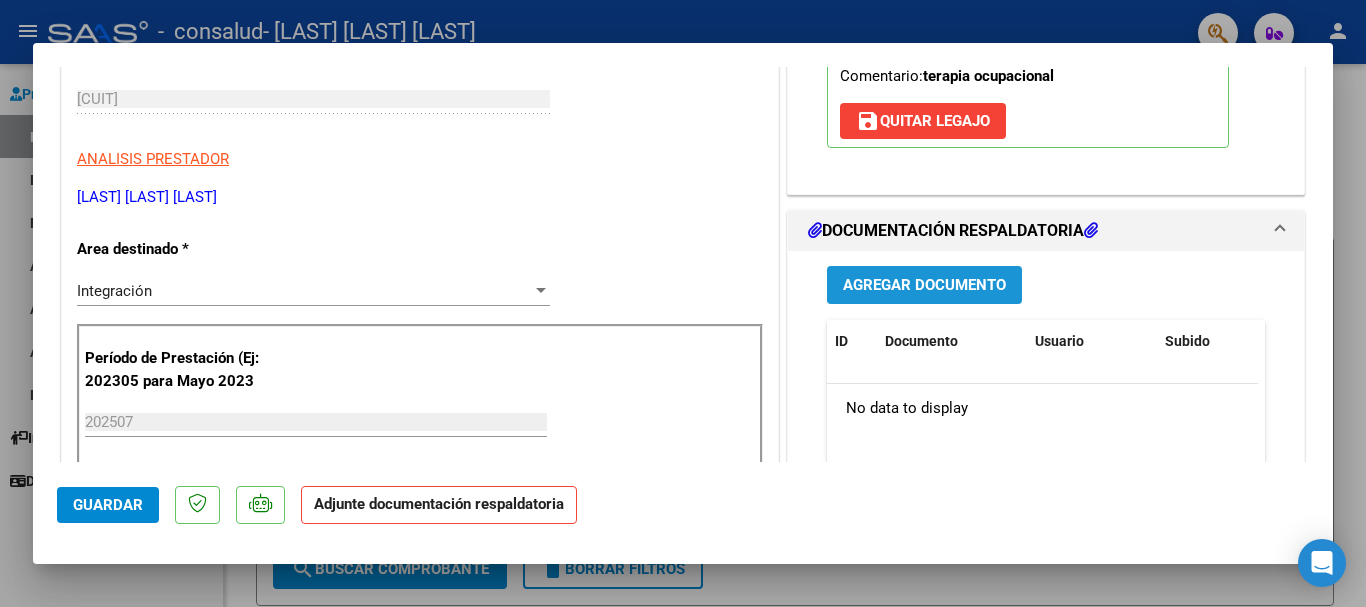 click on "Agregar Documento" at bounding box center (924, 286) 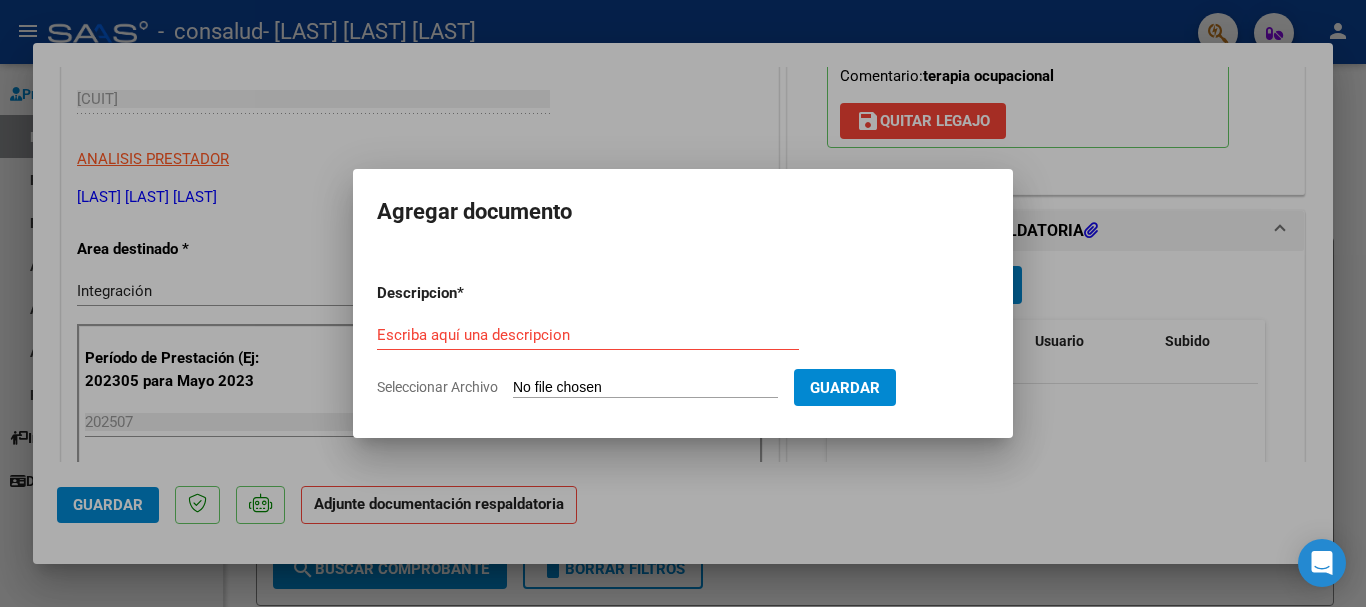 type on "C:\fakepath\[LAST] [LAST] 08-01-2025 21-04-22.pdf" 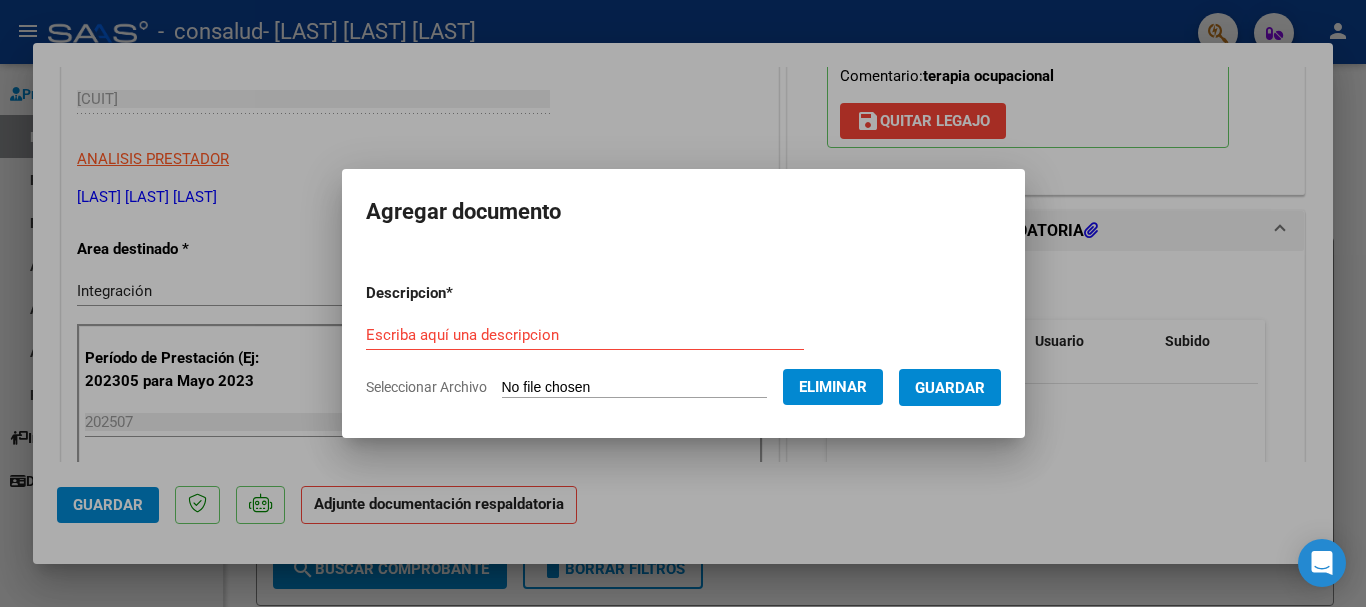 click on "Guardar" at bounding box center [950, 388] 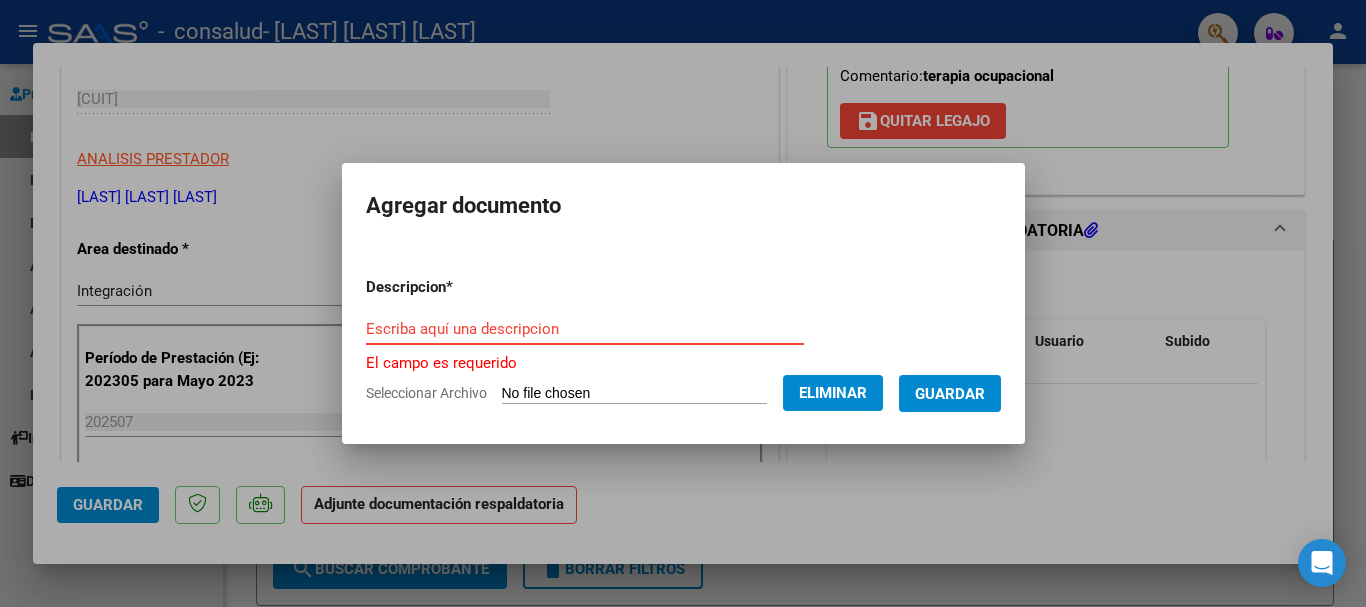 click on "Escriba aquí una descripcion" at bounding box center (585, 329) 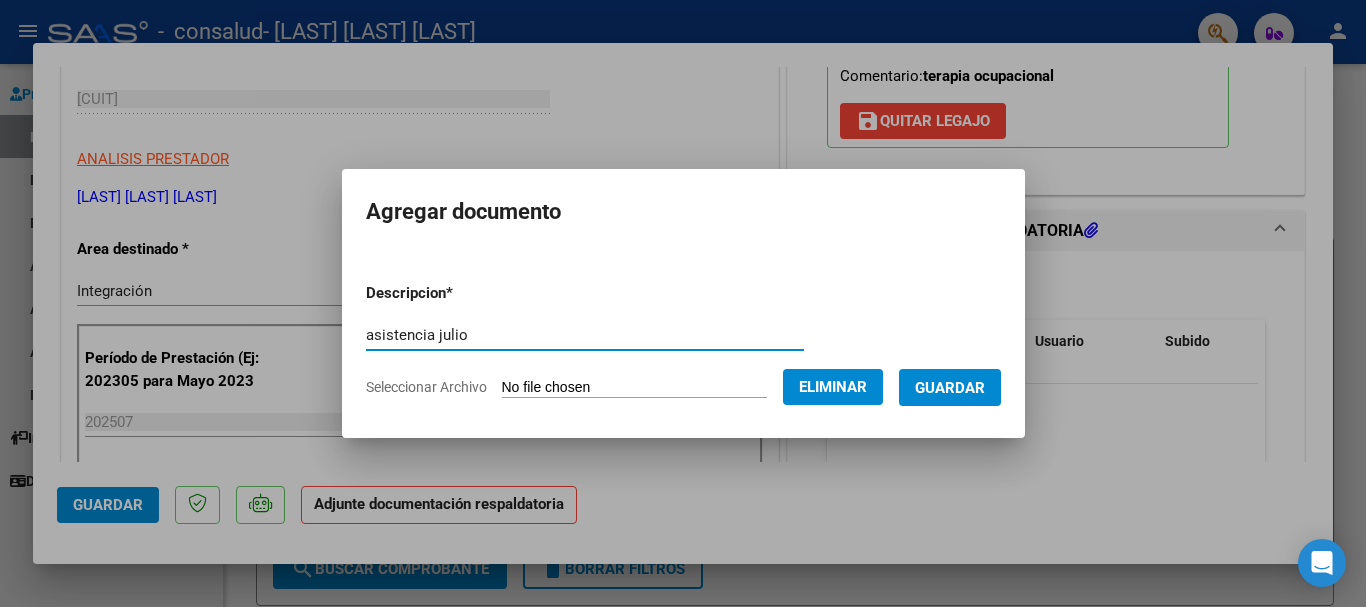 type on "asistencia julio" 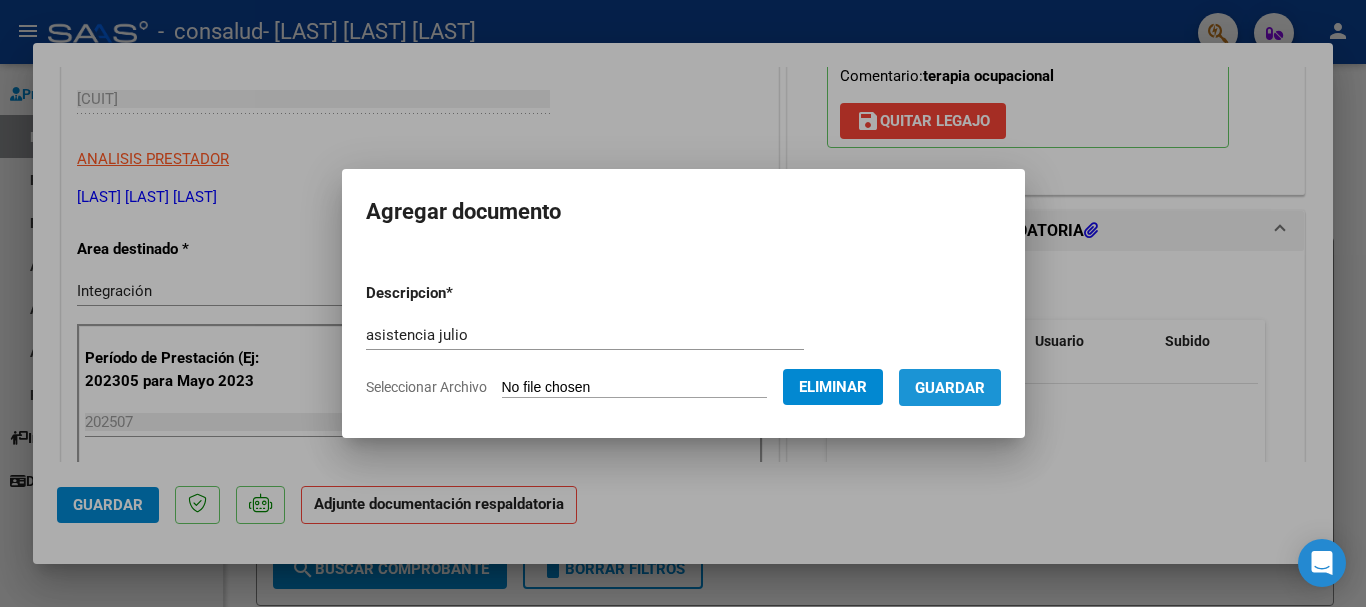 click on "Guardar" at bounding box center (950, 388) 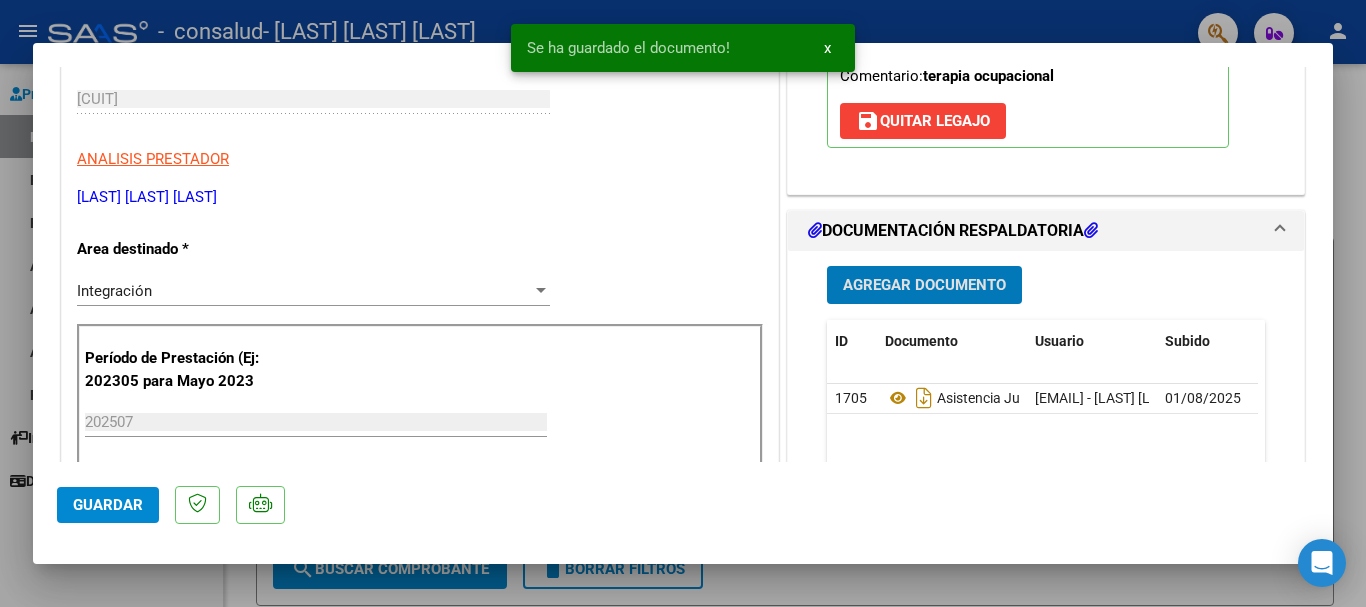 click on "Guardar" 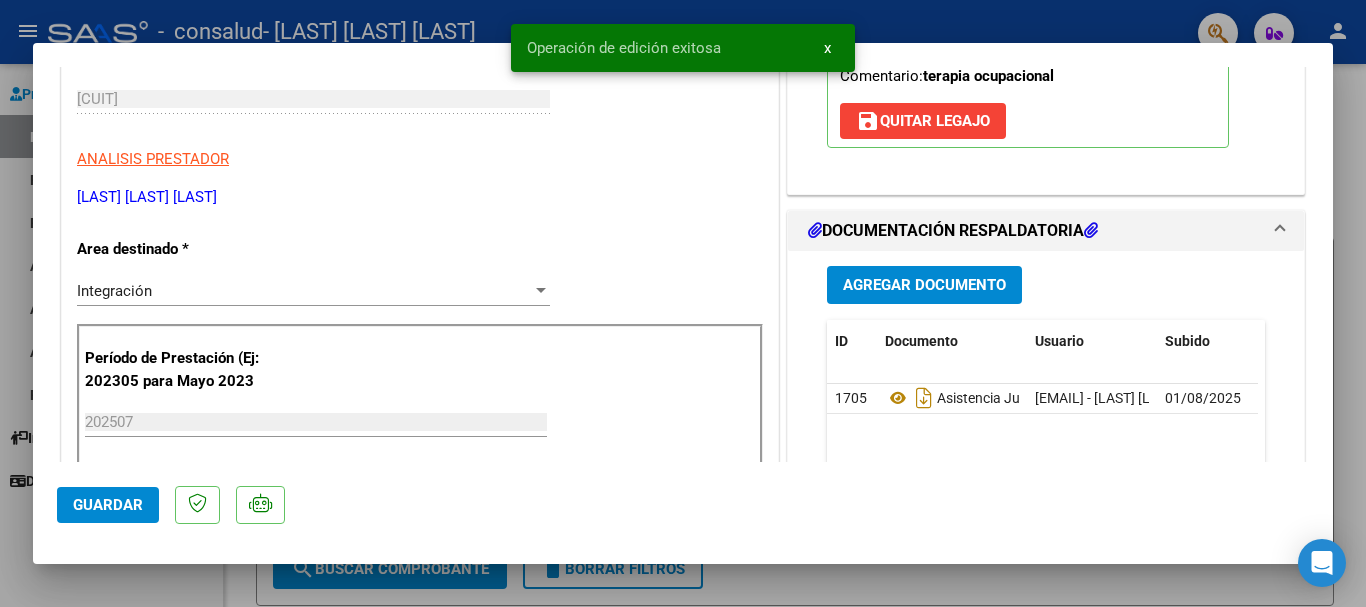 scroll, scrollTop: 1395, scrollLeft: 0, axis: vertical 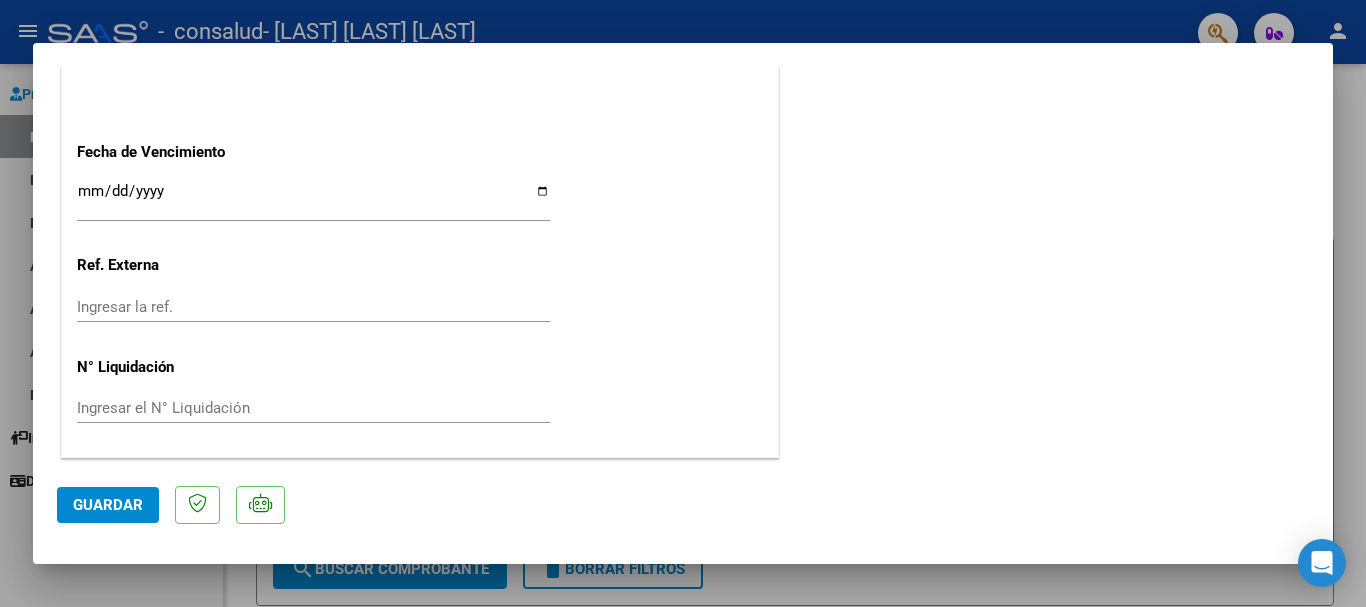 click at bounding box center [683, 303] 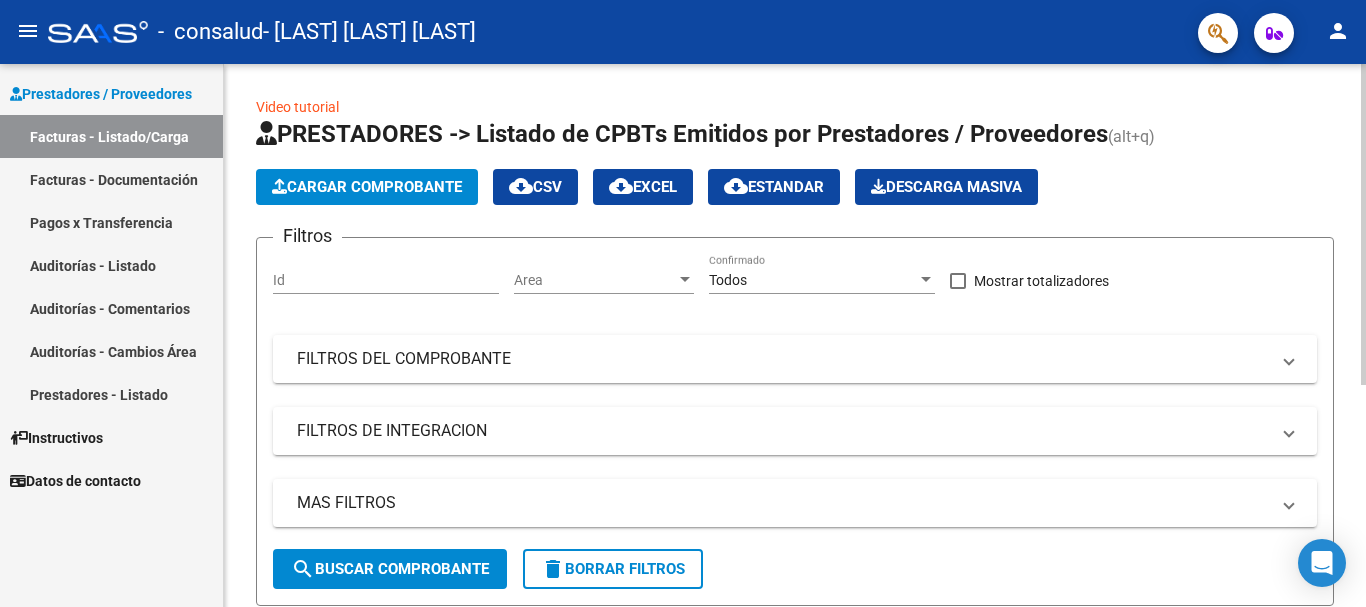 click on "search  Buscar Comprobante" 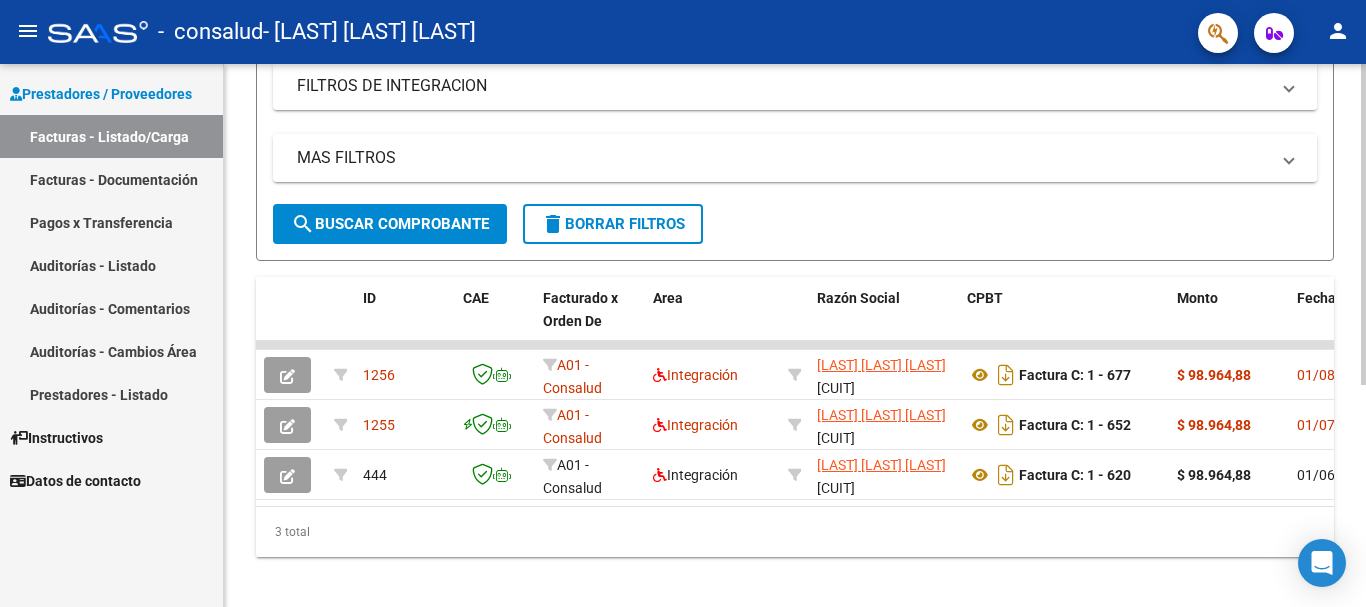 scroll, scrollTop: 375, scrollLeft: 0, axis: vertical 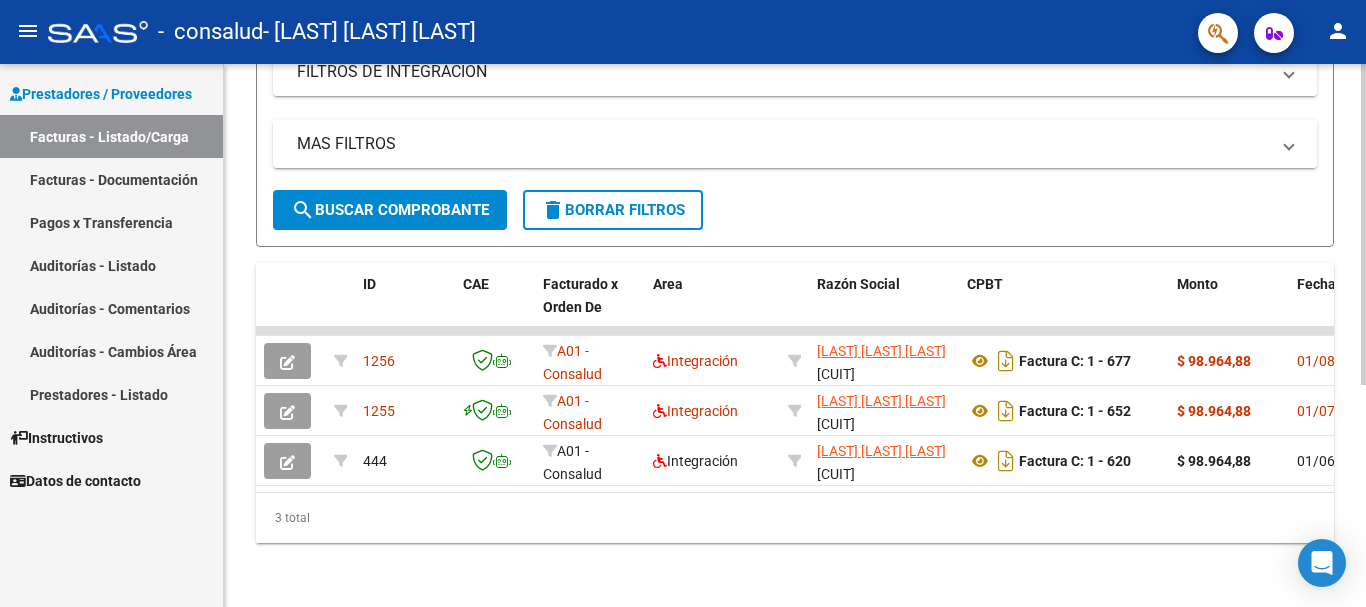 click 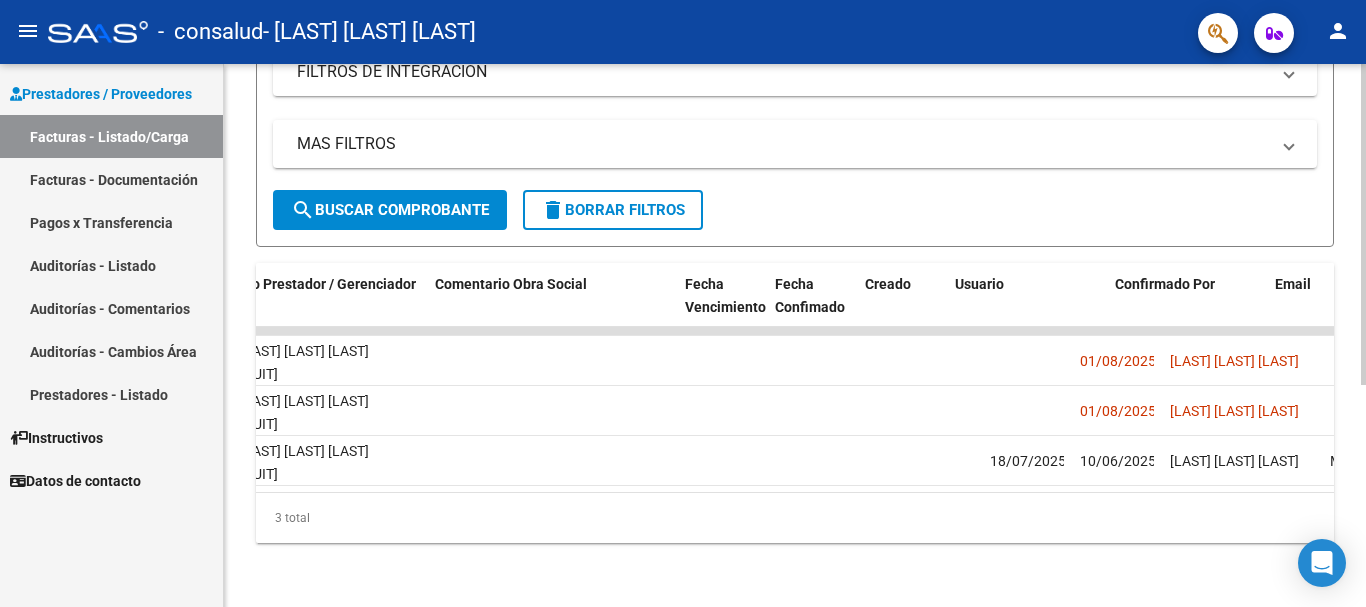 scroll, scrollTop: 0, scrollLeft: 3138, axis: horizontal 